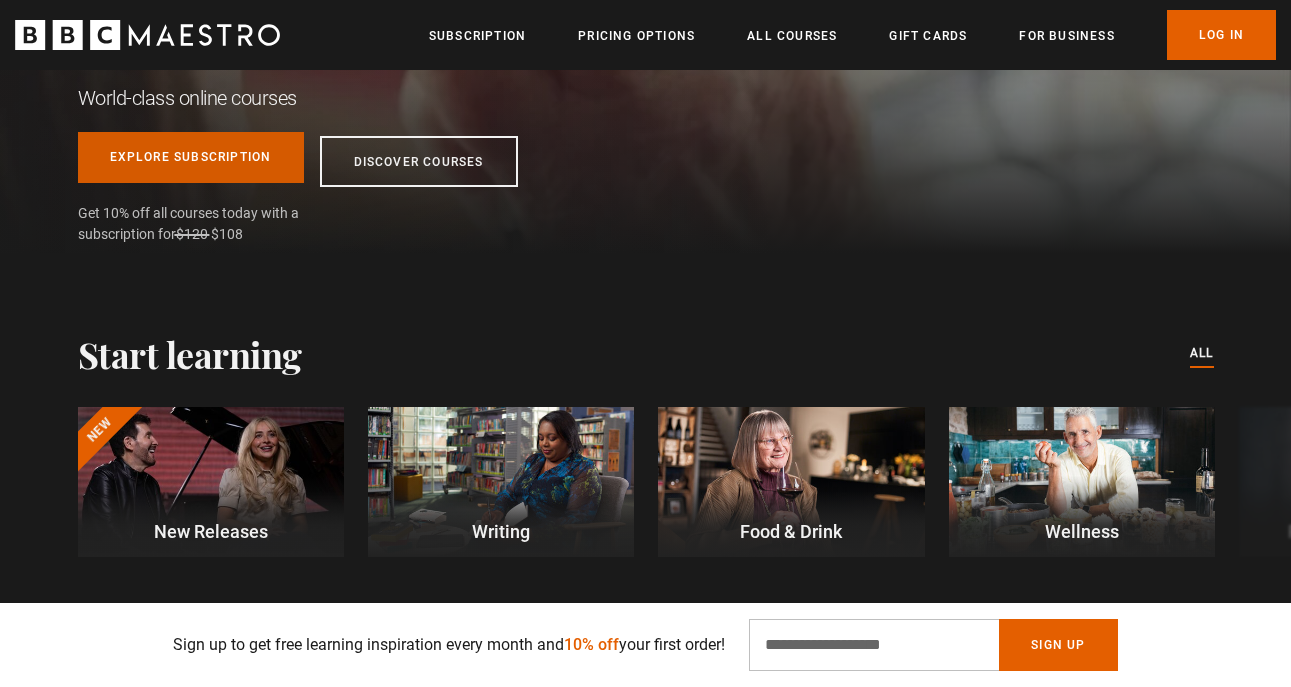 click on "Explore Subscription" at bounding box center [191, 157] 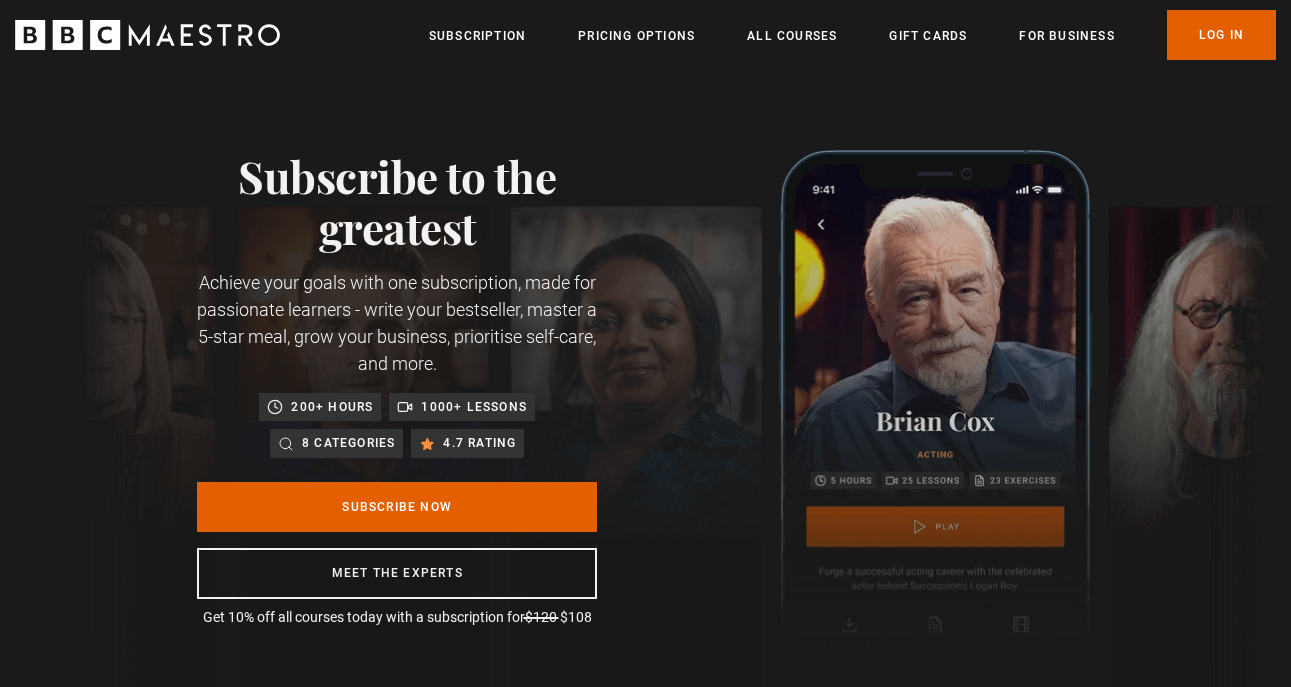 scroll, scrollTop: 0, scrollLeft: 0, axis: both 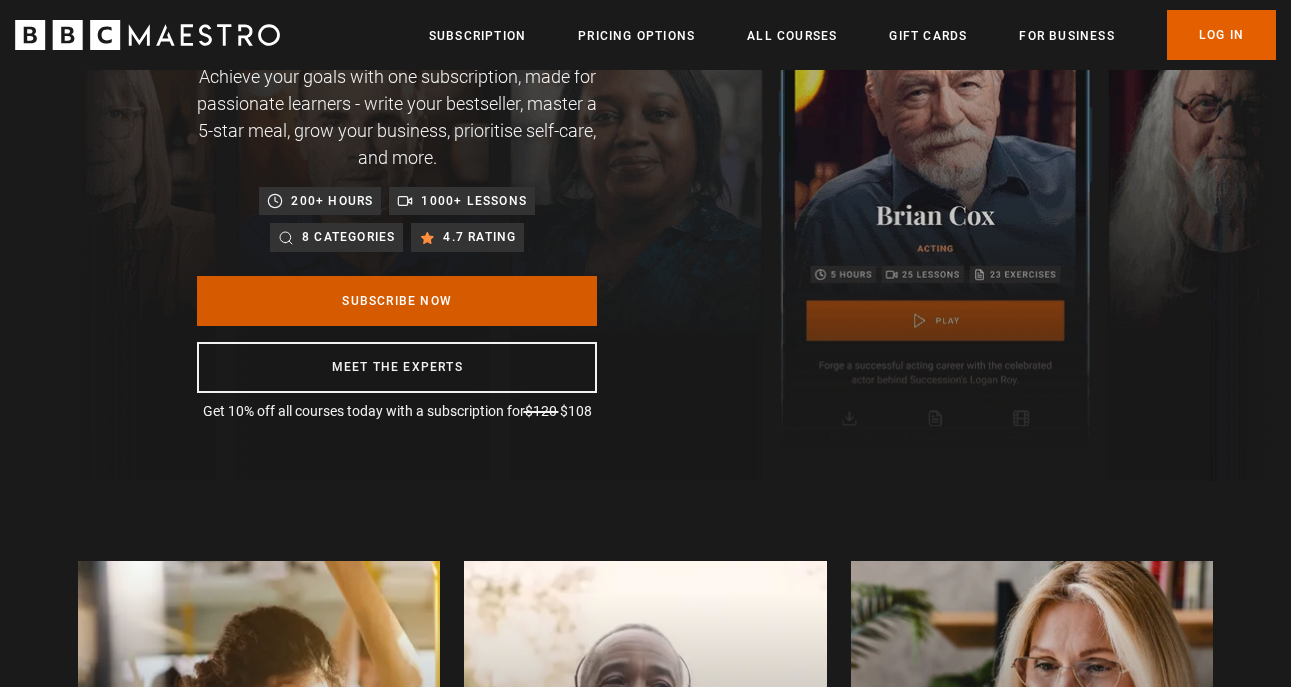 click on "Subscribe Now" at bounding box center [397, 301] 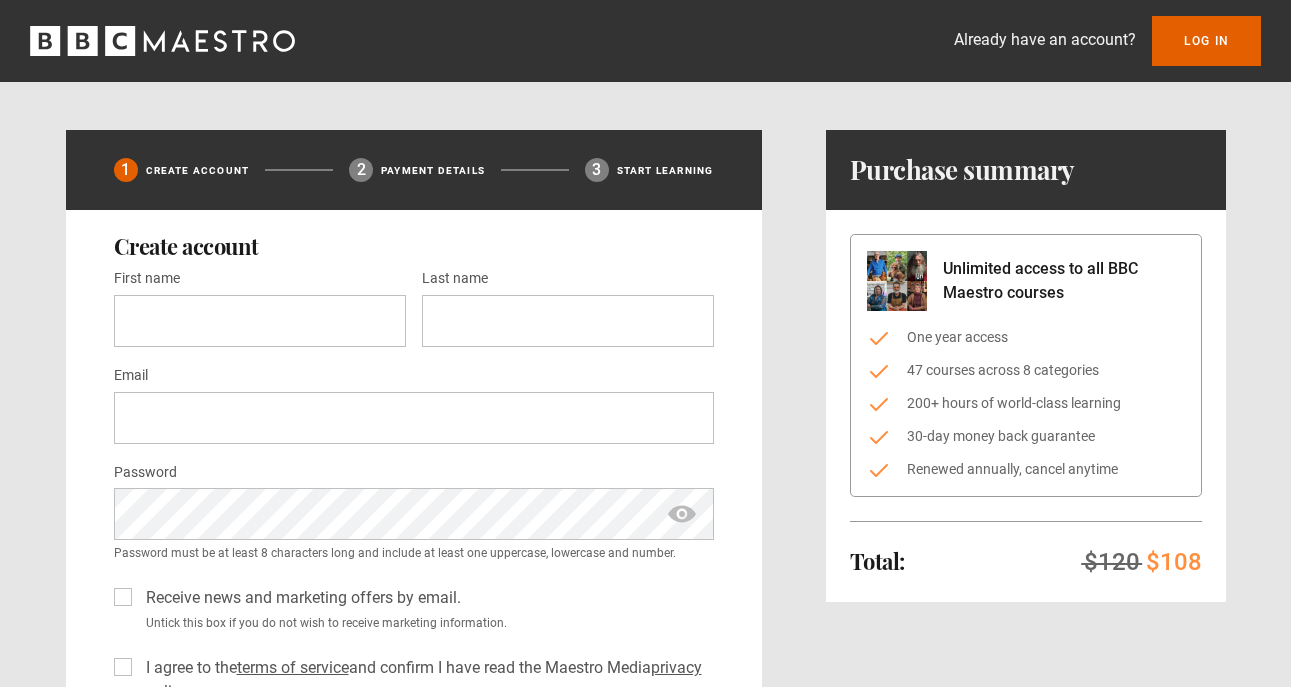 scroll, scrollTop: 39, scrollLeft: 0, axis: vertical 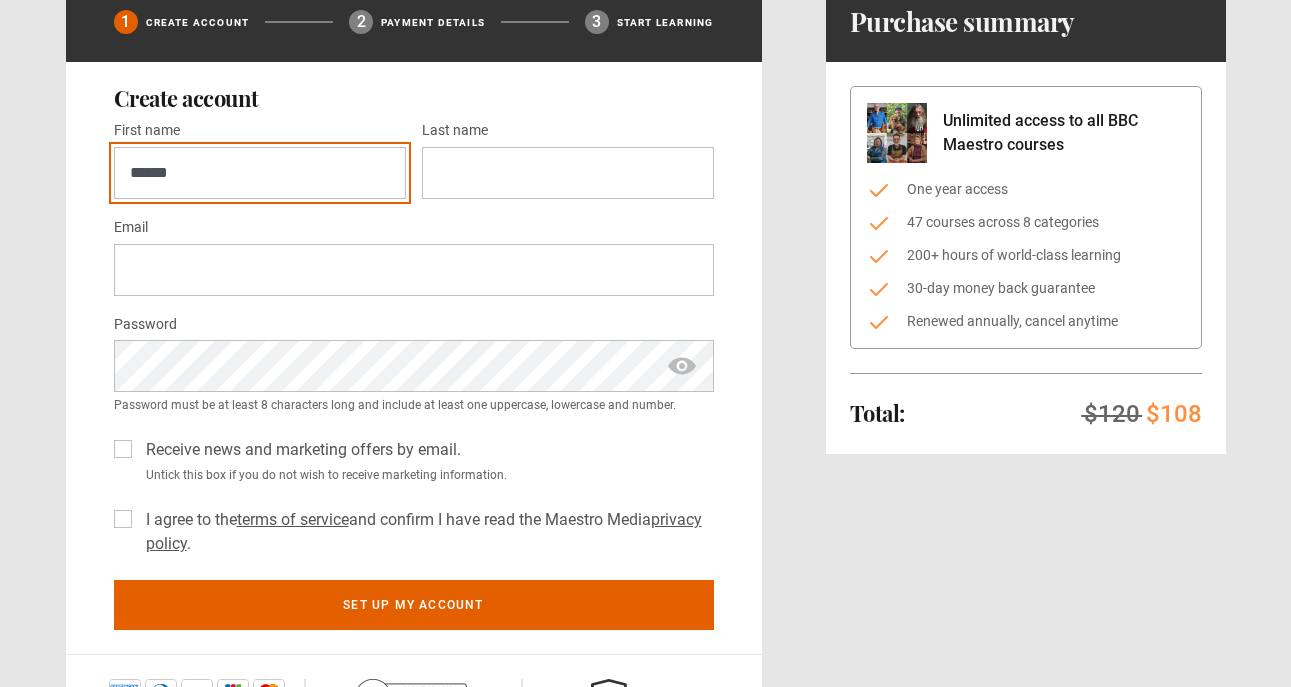 type on "******" 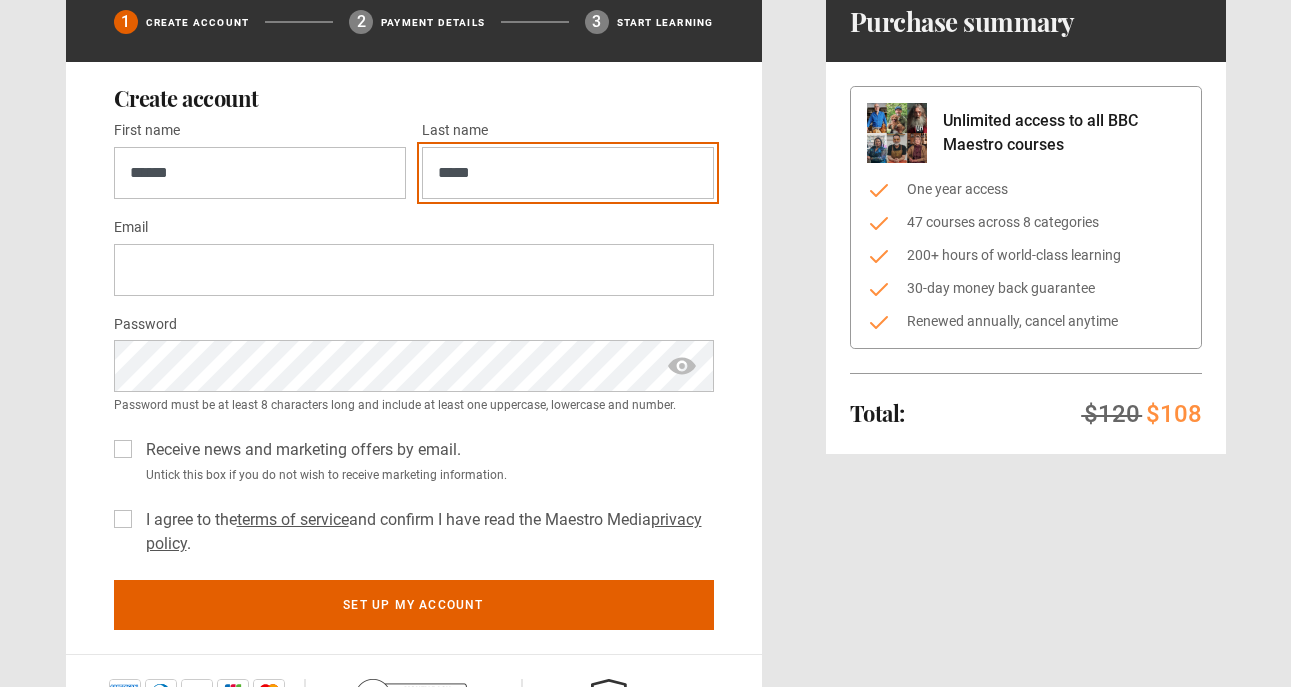 type on "*****" 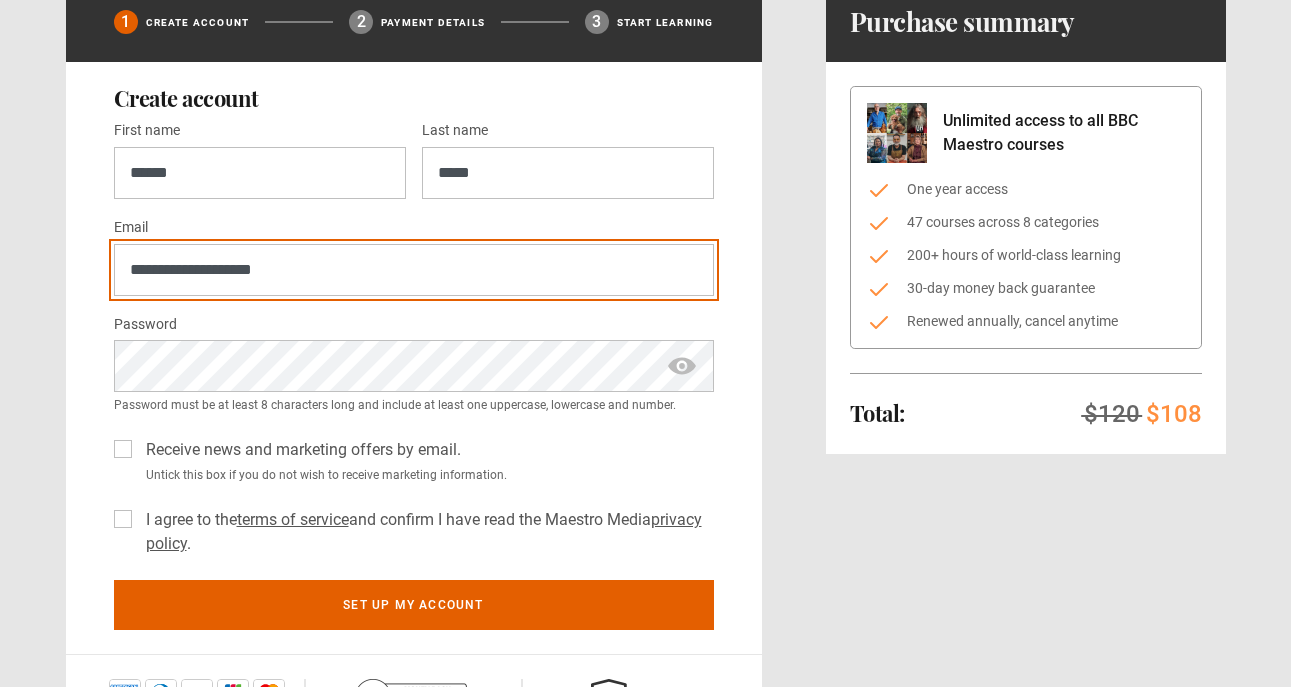 type on "**********" 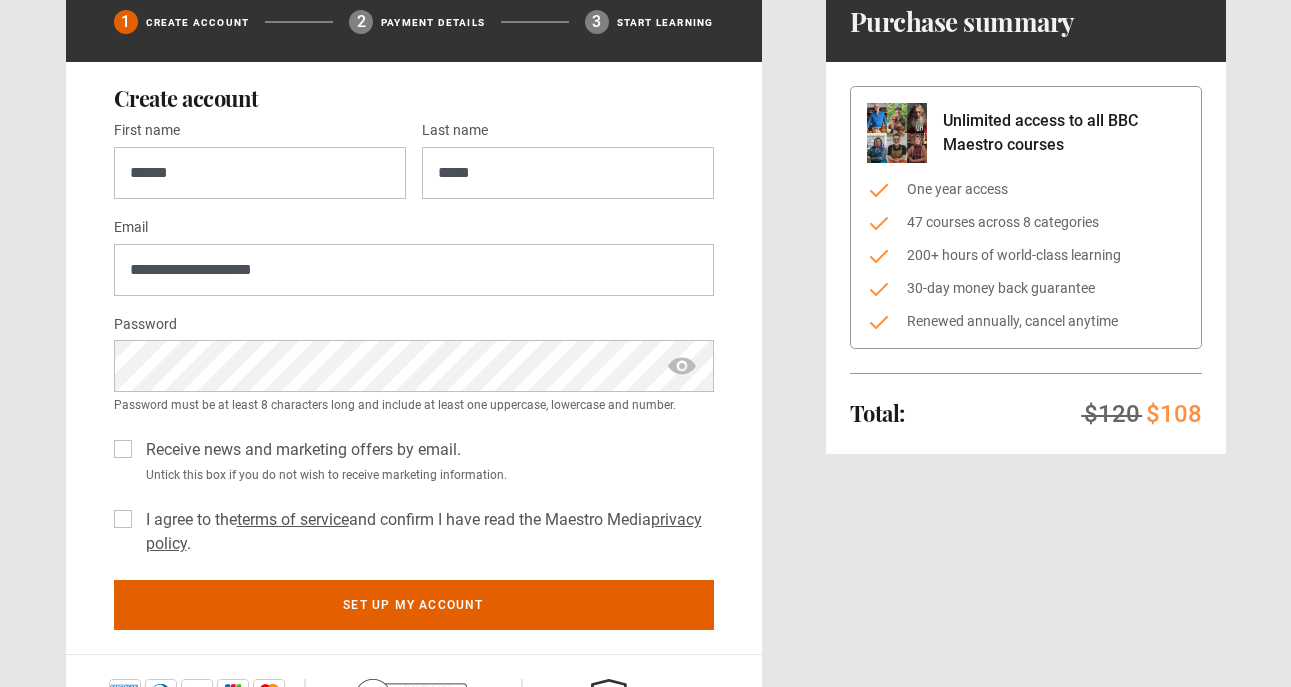 click on "Receive news and marketing offers by email." at bounding box center [299, 450] 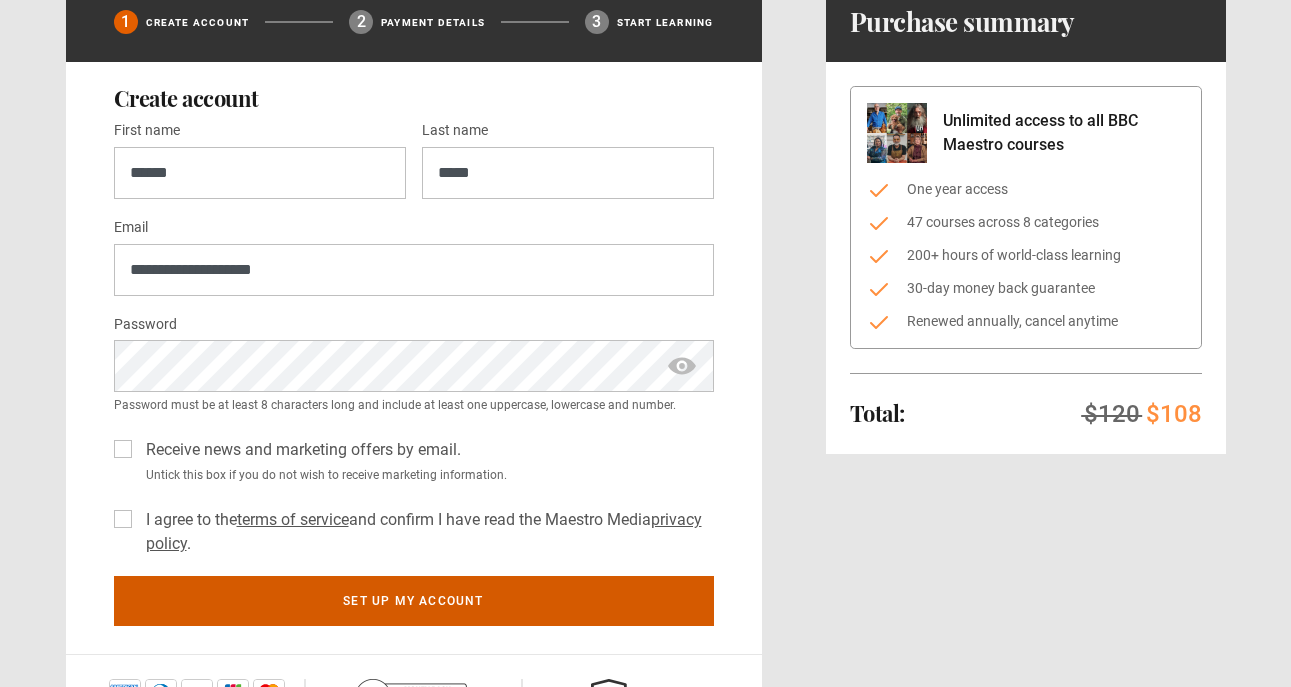 click on "Set up my account" at bounding box center (414, 601) 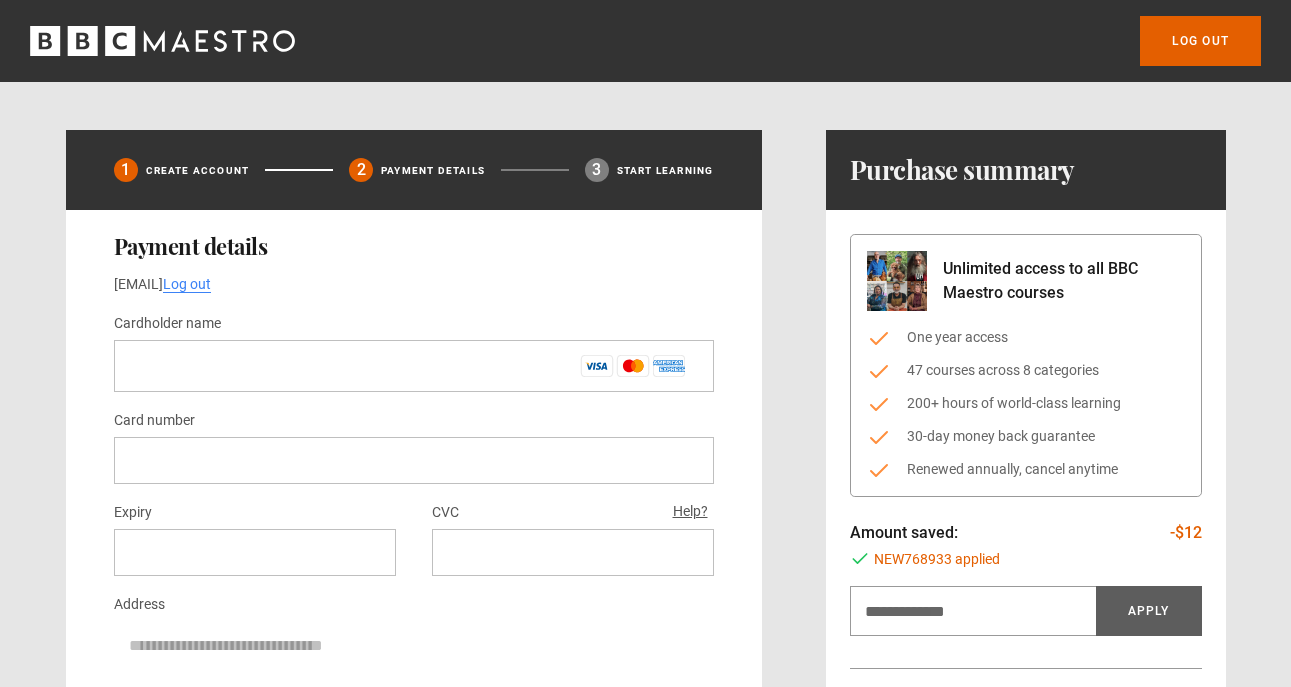 click on "Cardholder name  *" at bounding box center (414, 366) 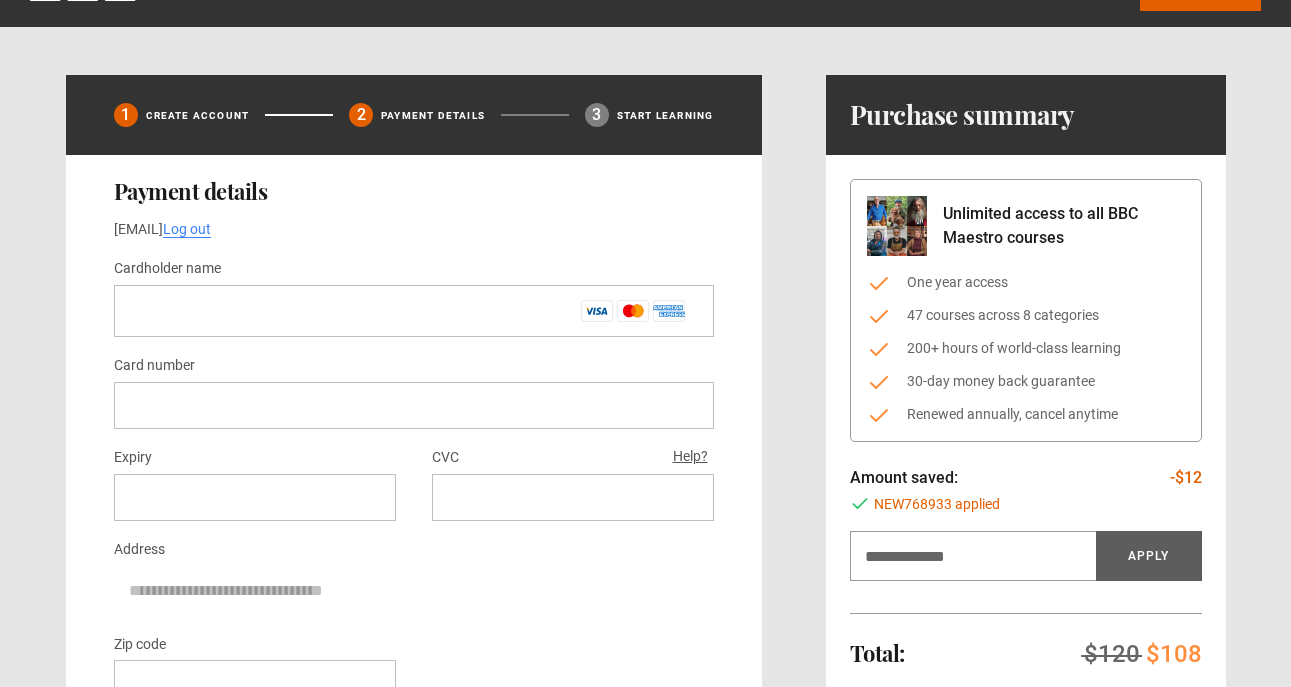 scroll, scrollTop: 55, scrollLeft: 0, axis: vertical 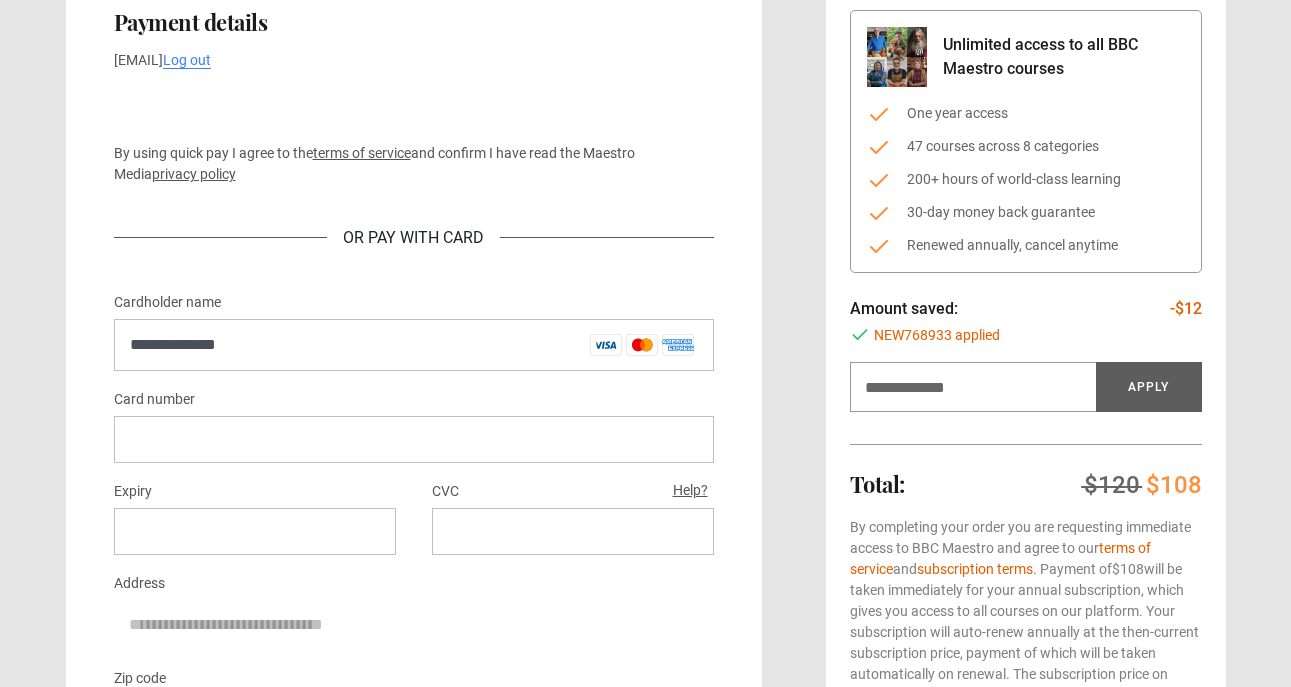 type on "**********" 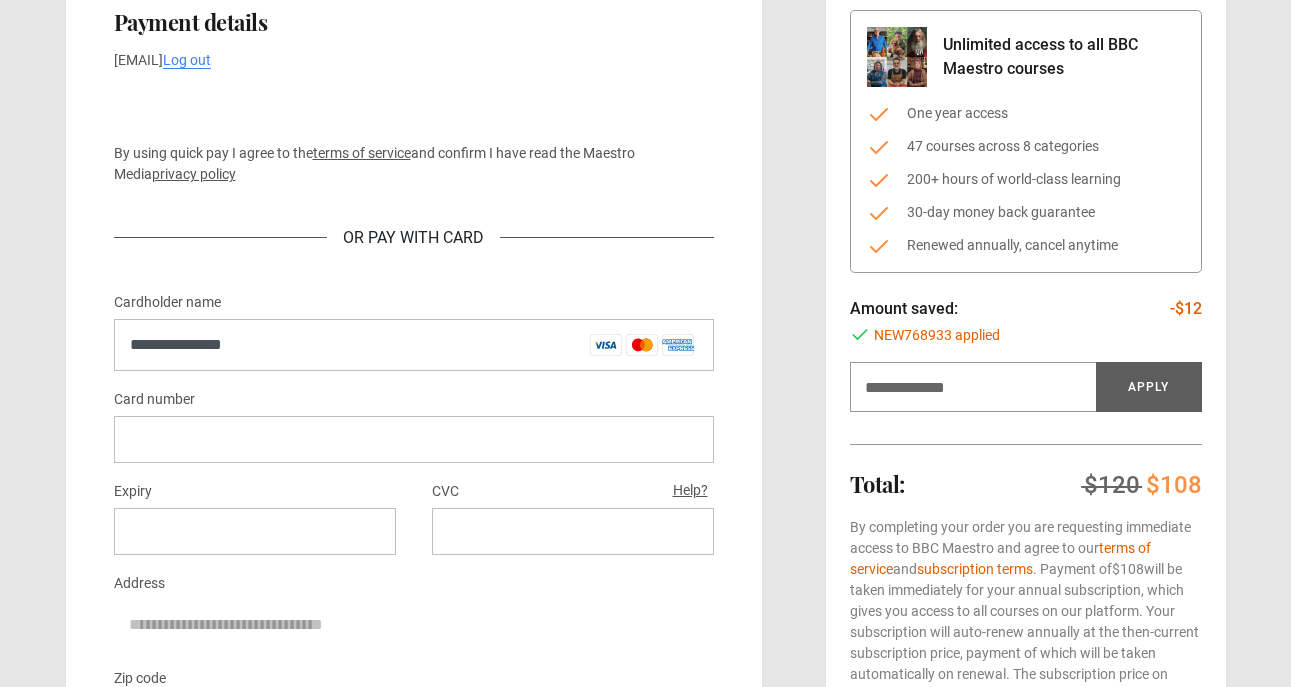drag, startPoint x: 327, startPoint y: 352, endPoint x: 94, endPoint y: 329, distance: 234.13245 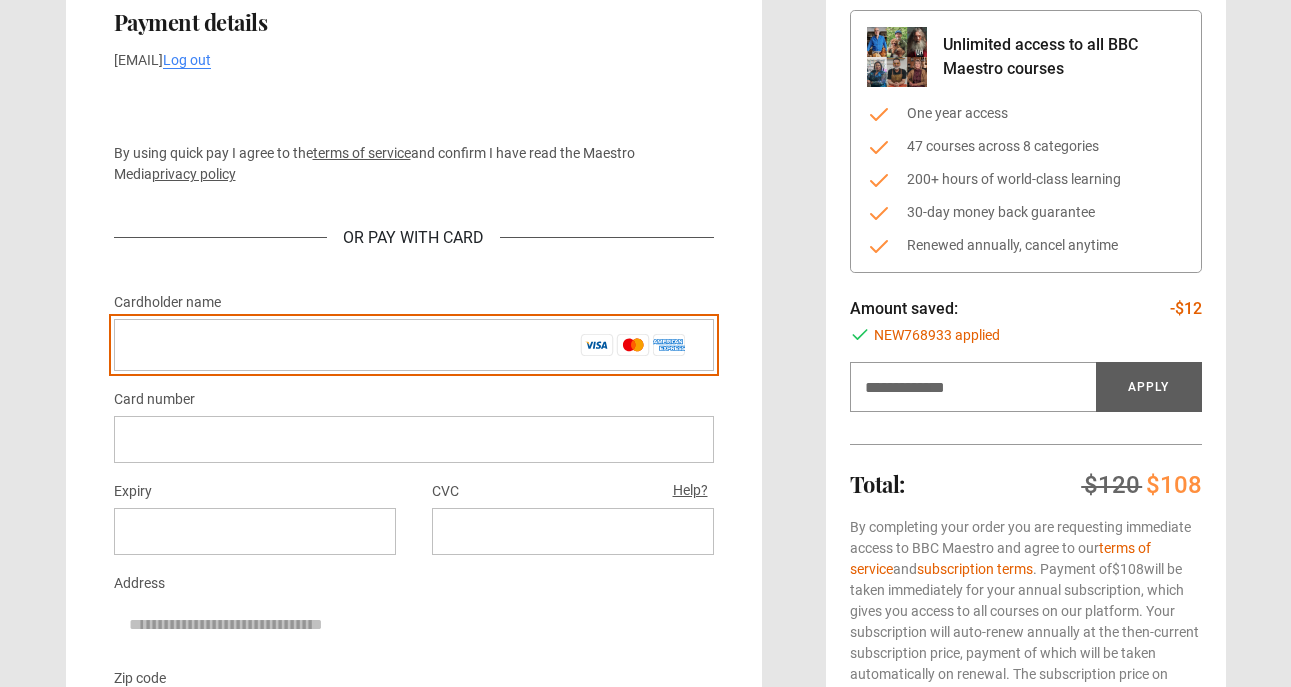 click on "Cardholder name  *" at bounding box center (414, 345) 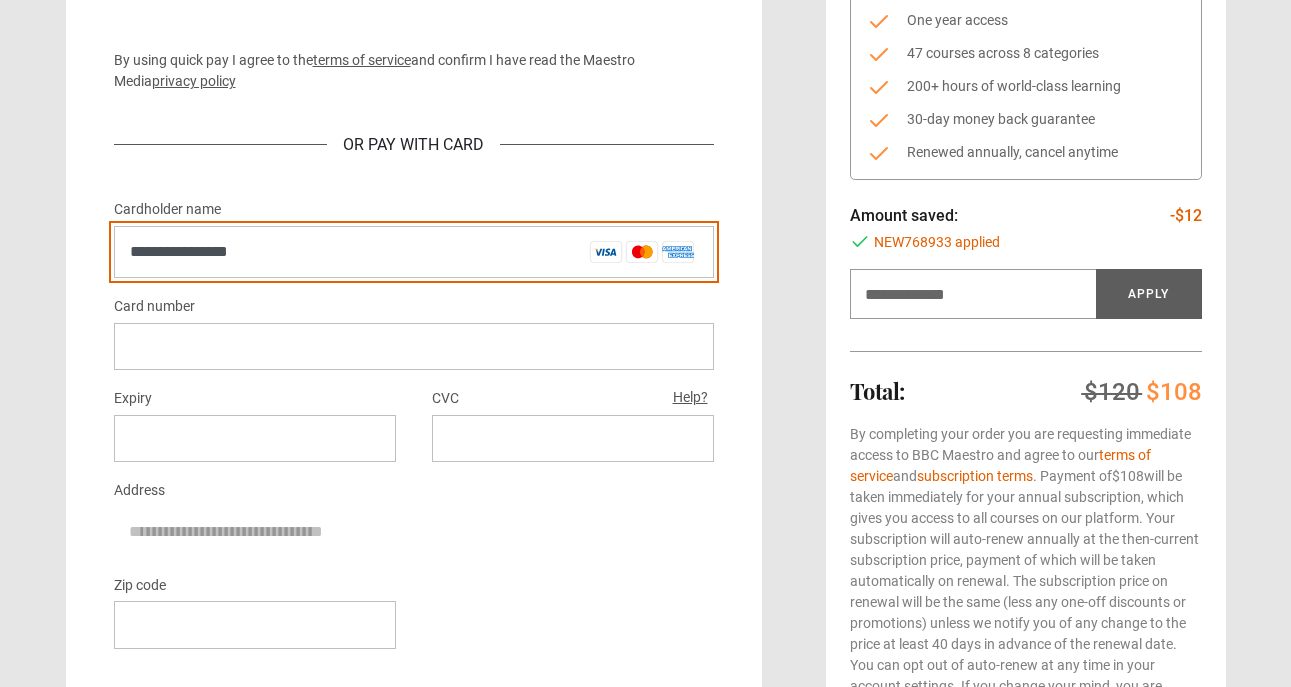 scroll, scrollTop: 319, scrollLeft: 0, axis: vertical 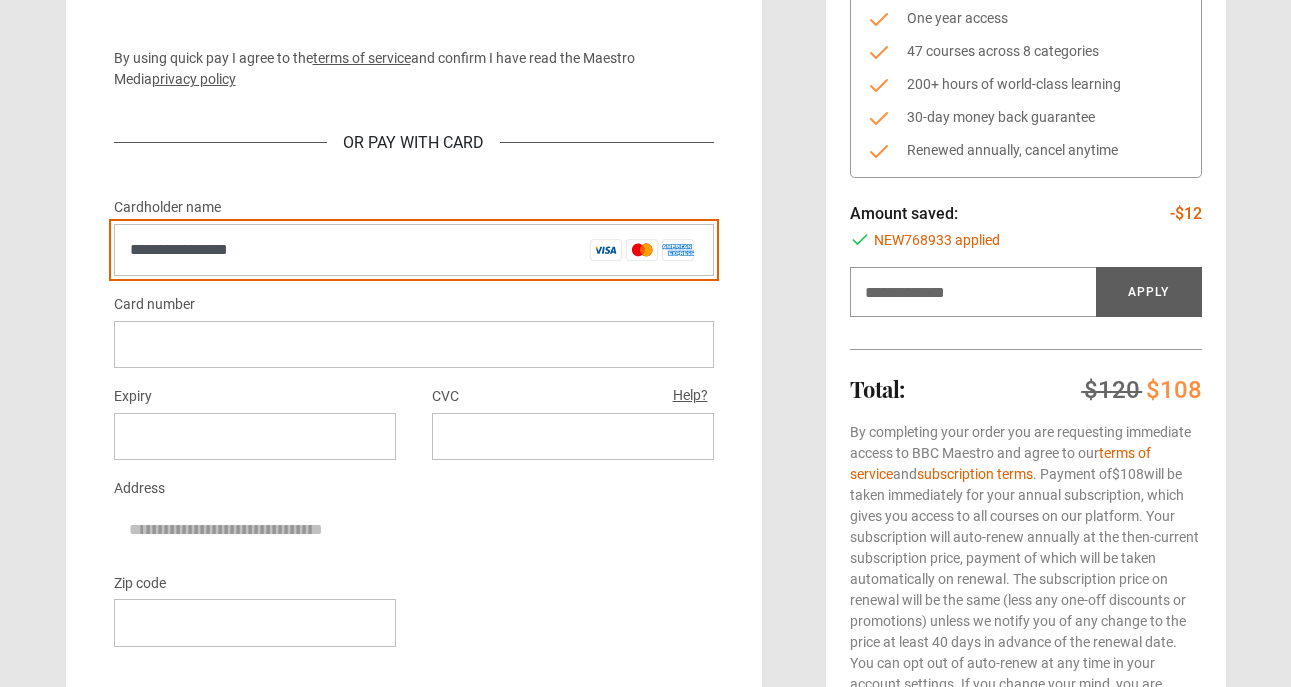 type on "**********" 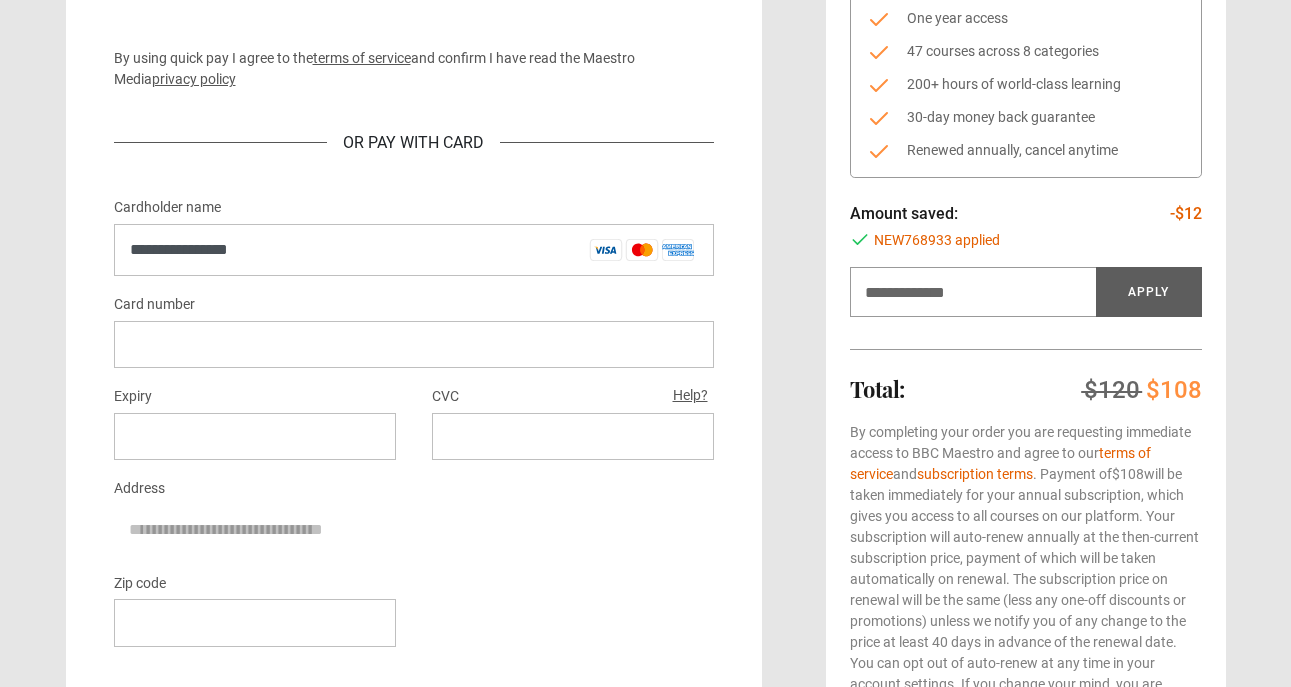 click at bounding box center [255, 436] 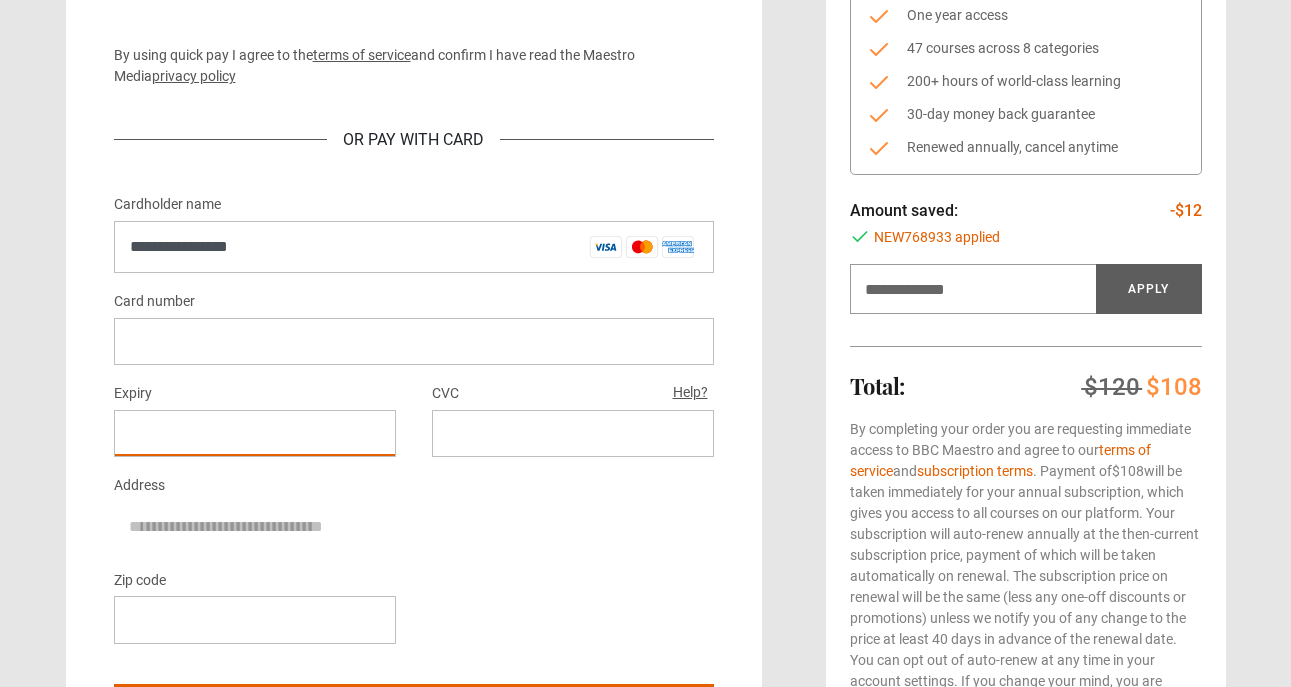 scroll, scrollTop: 324, scrollLeft: 0, axis: vertical 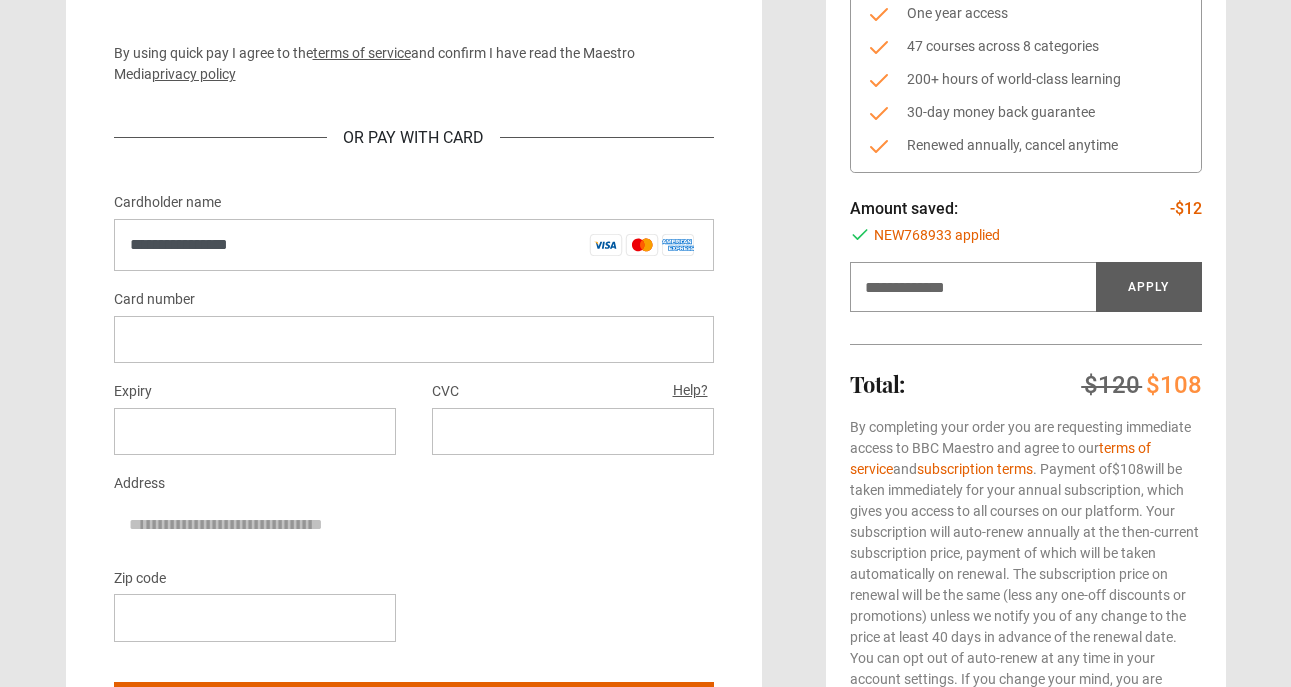 click at bounding box center [255, 617] 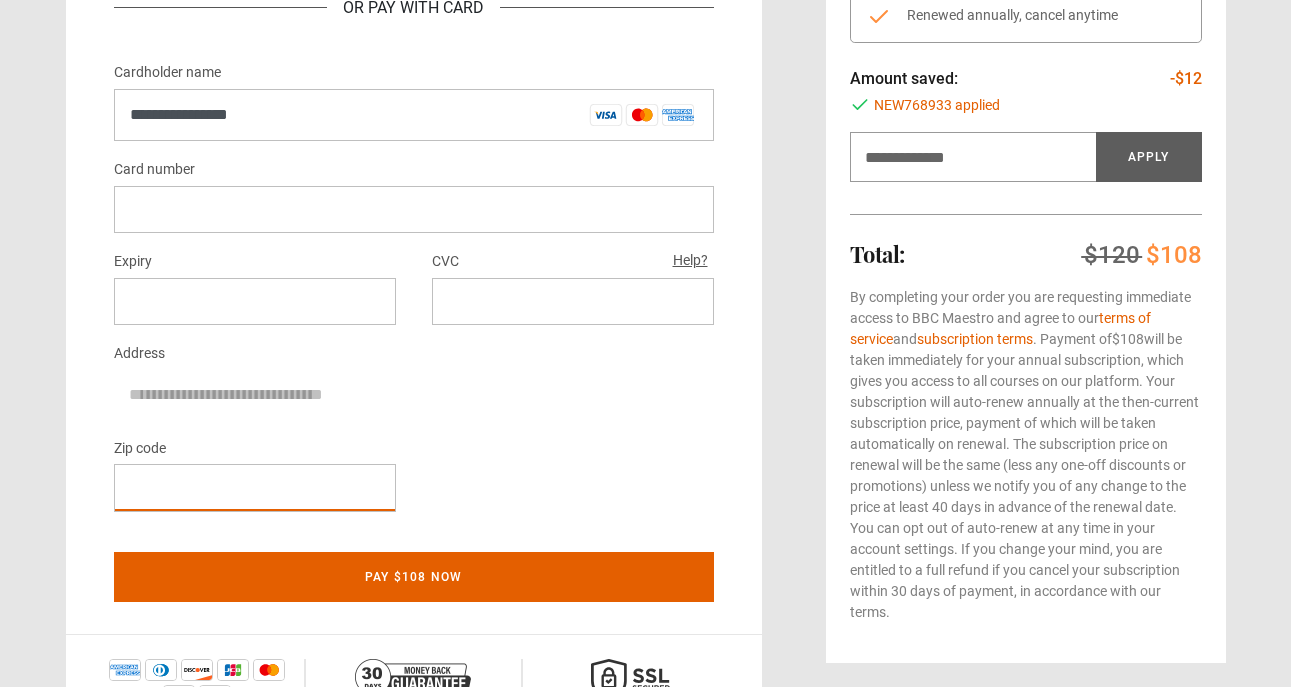 scroll, scrollTop: 457, scrollLeft: 0, axis: vertical 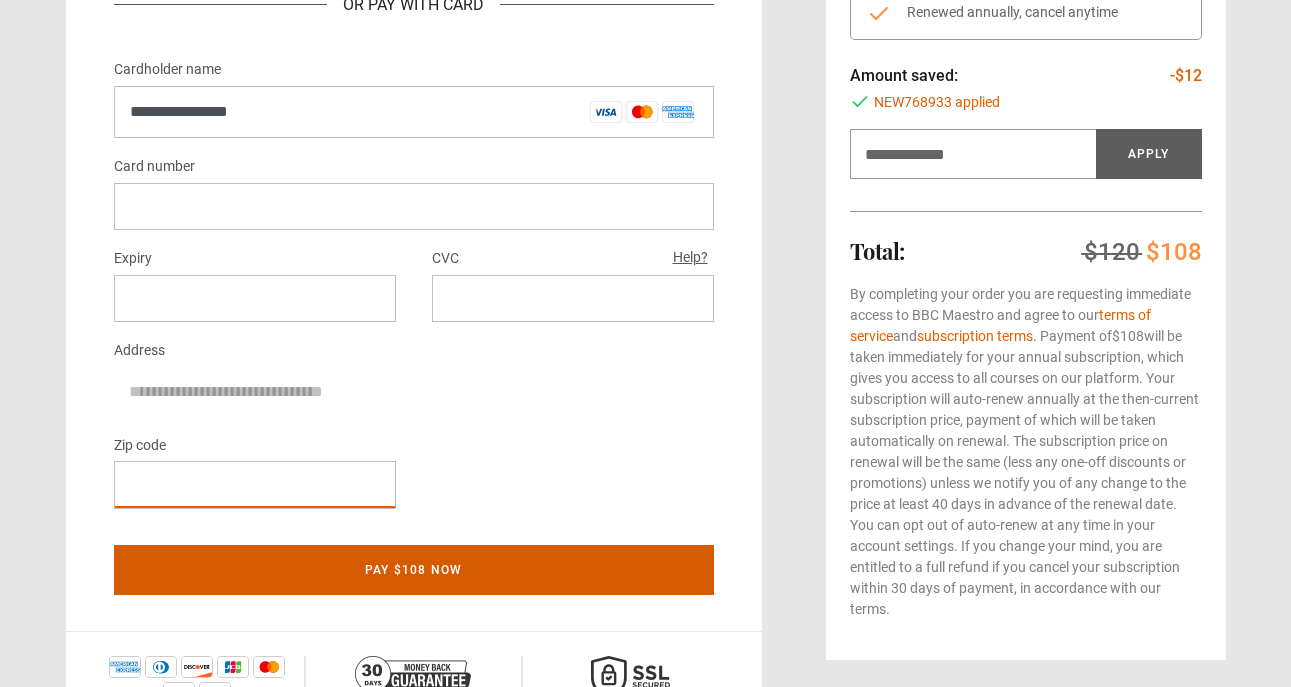 click on "Pay $108 now" at bounding box center [414, 570] 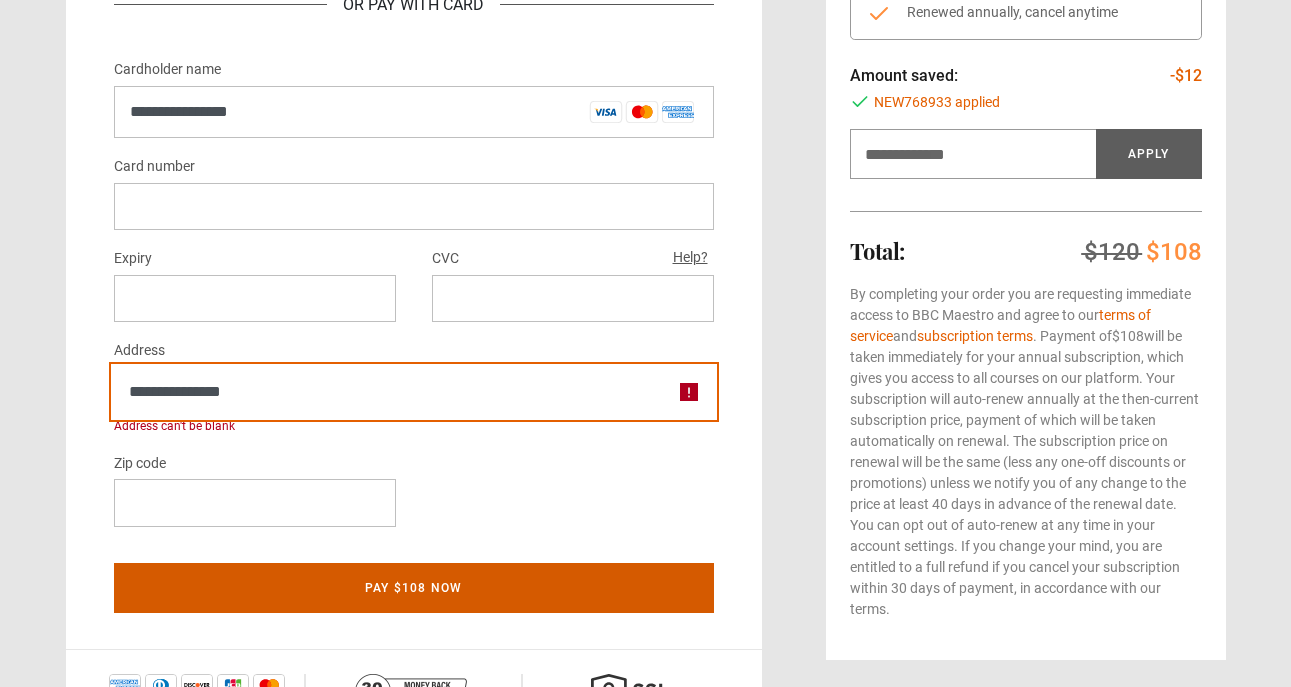 type on "**********" 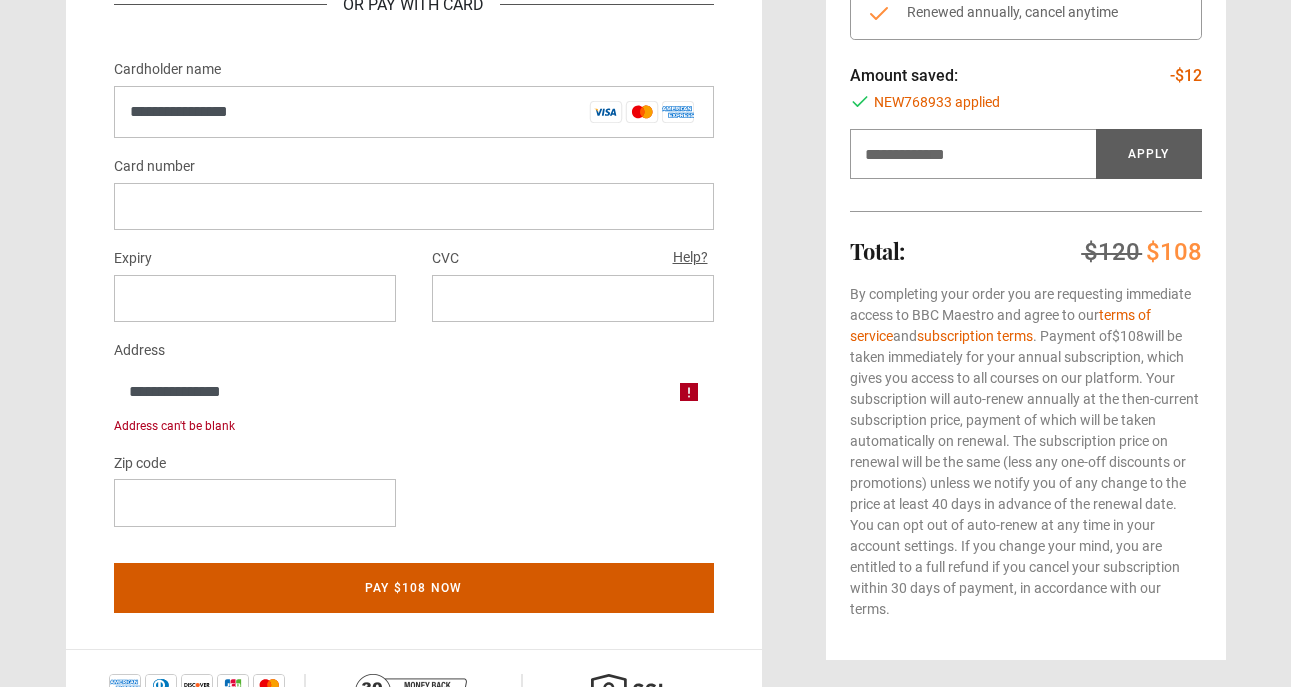 click on "Pay $108 now" at bounding box center [414, 588] 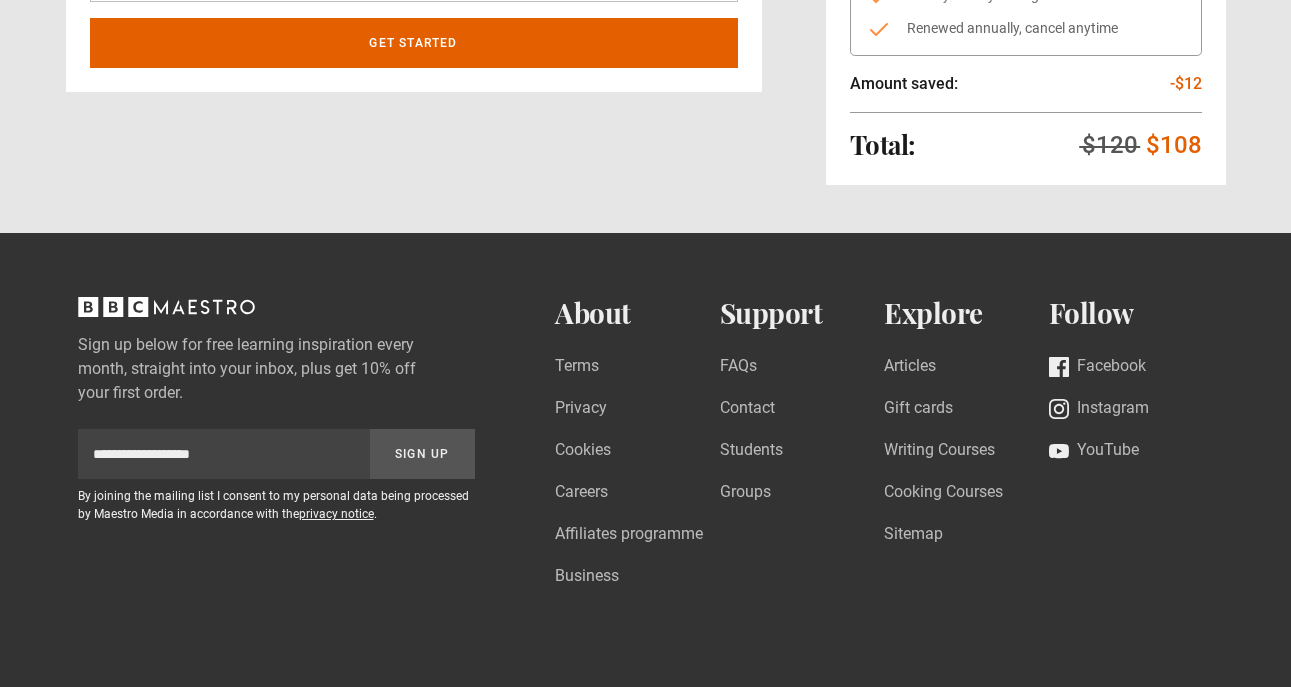 scroll, scrollTop: 0, scrollLeft: 0, axis: both 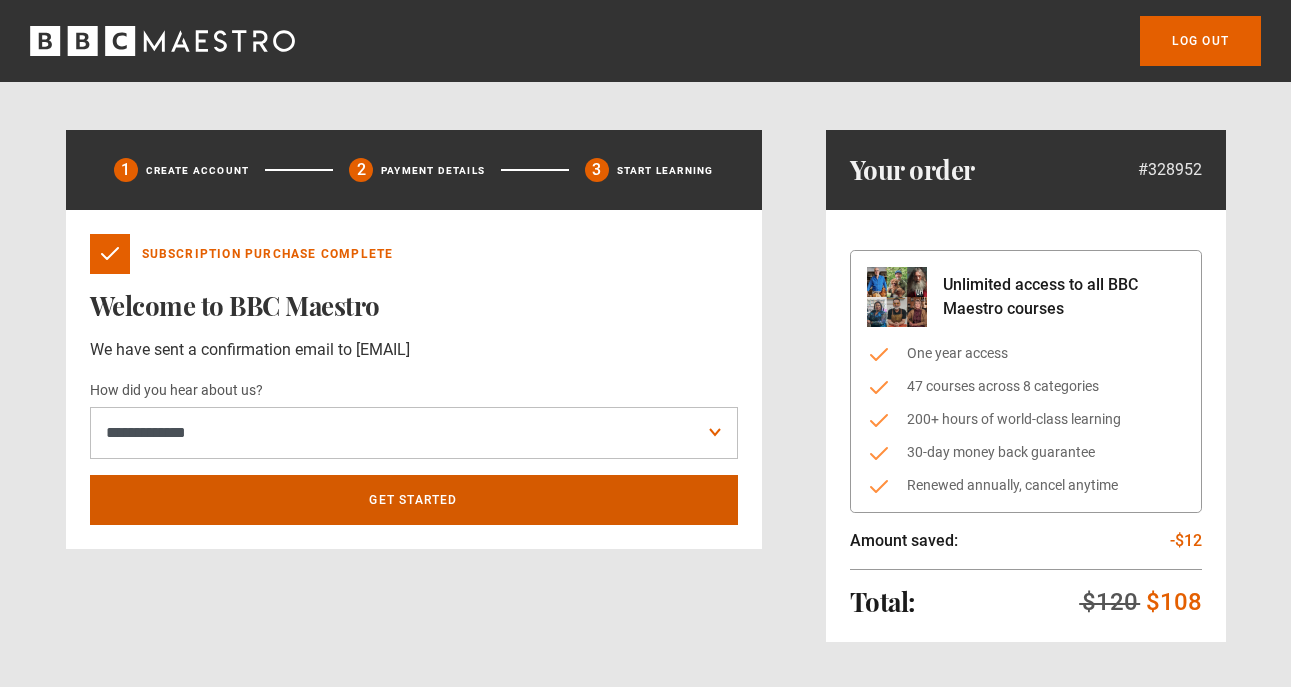 click on "Get Started" at bounding box center (414, 500) 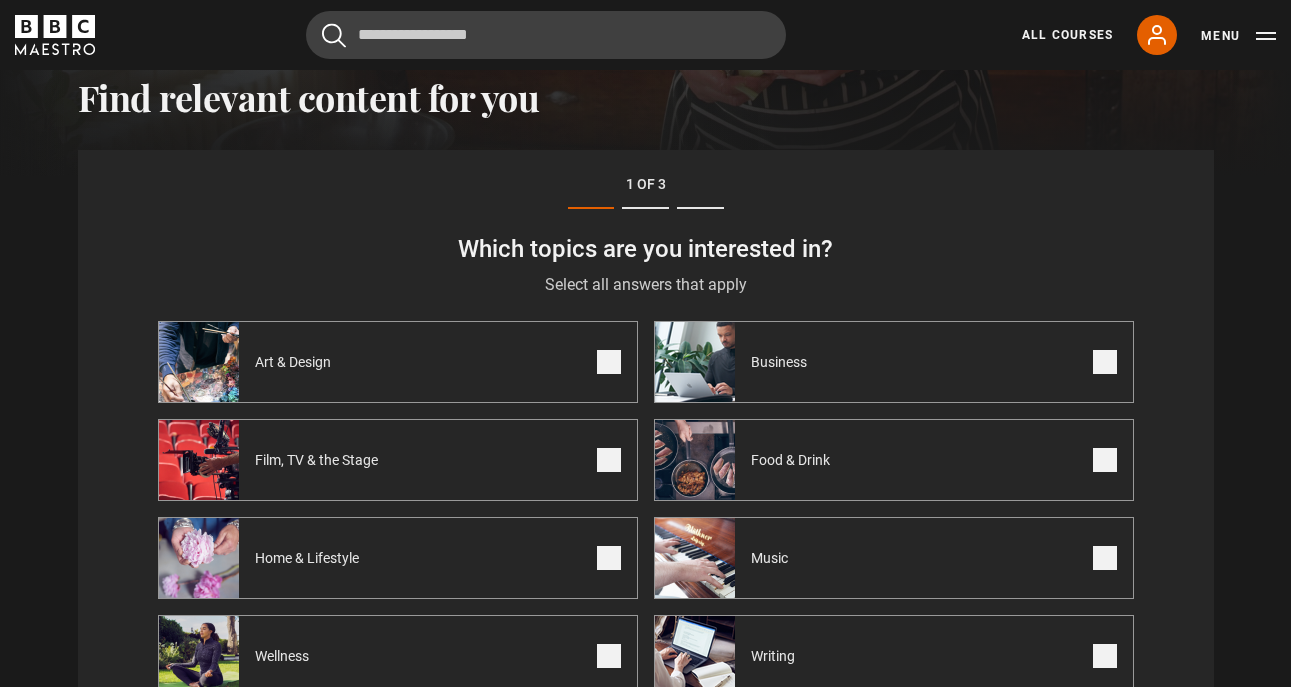 scroll, scrollTop: 620, scrollLeft: 0, axis: vertical 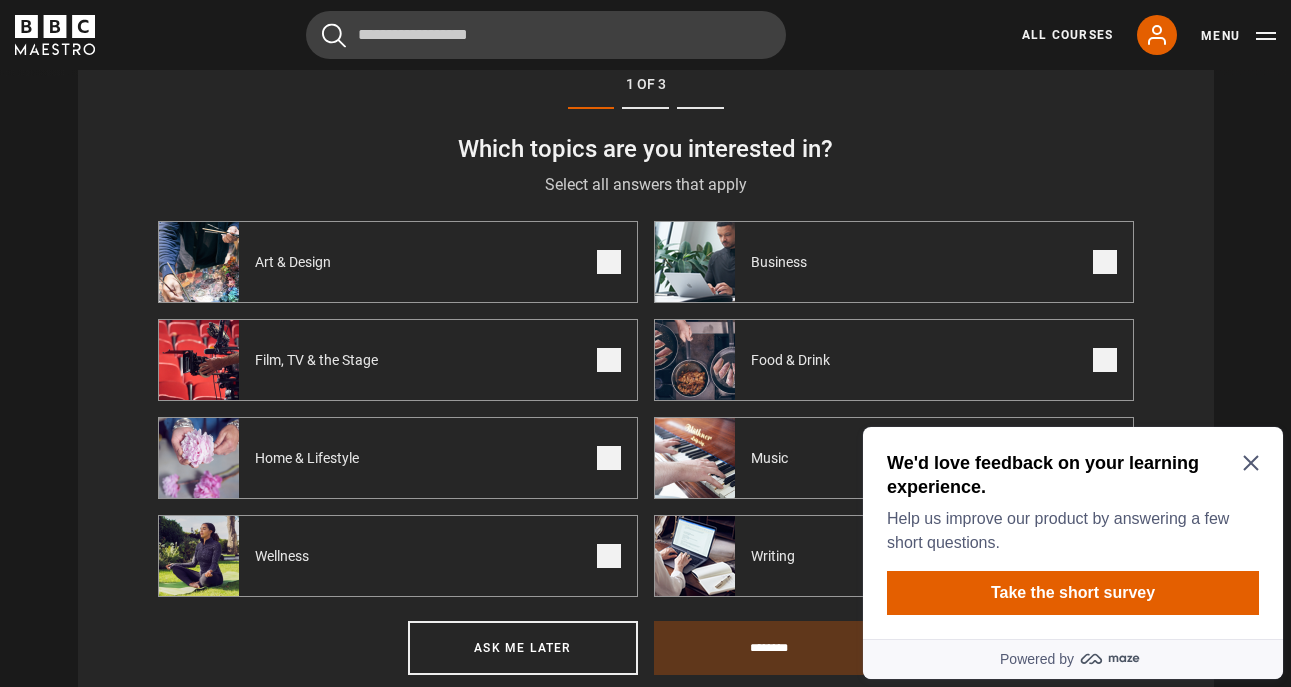 click 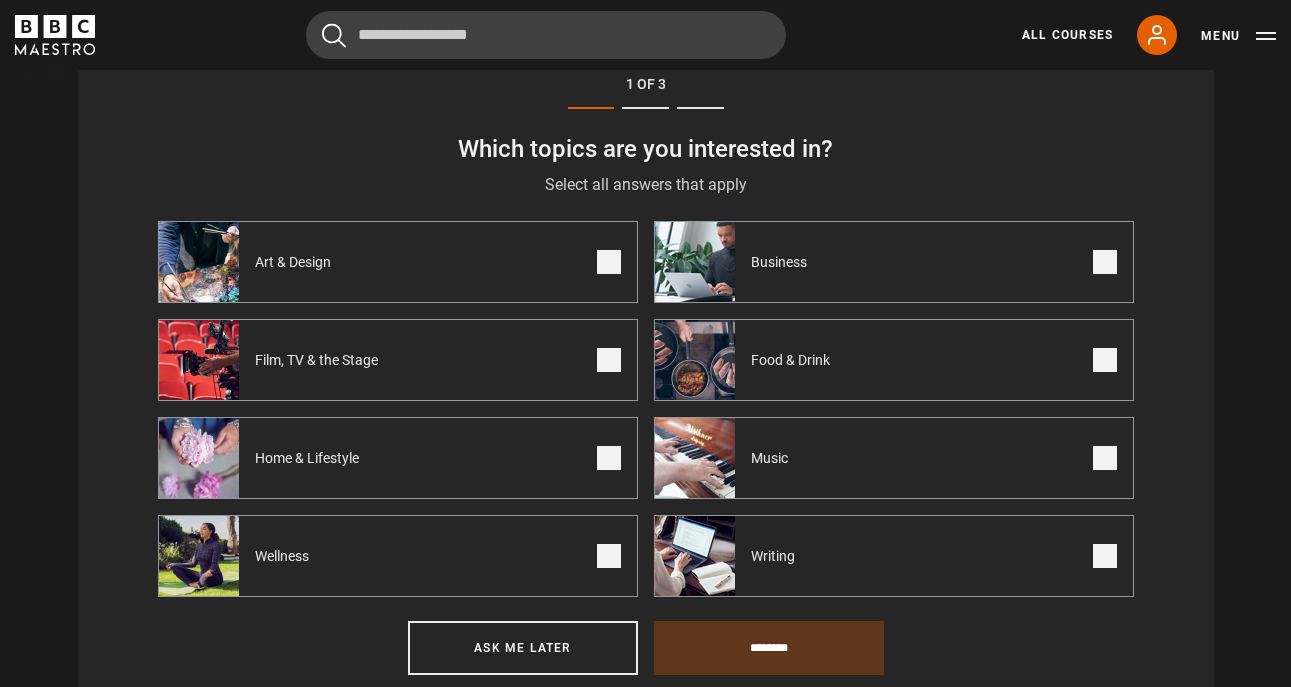 click at bounding box center [1105, 262] 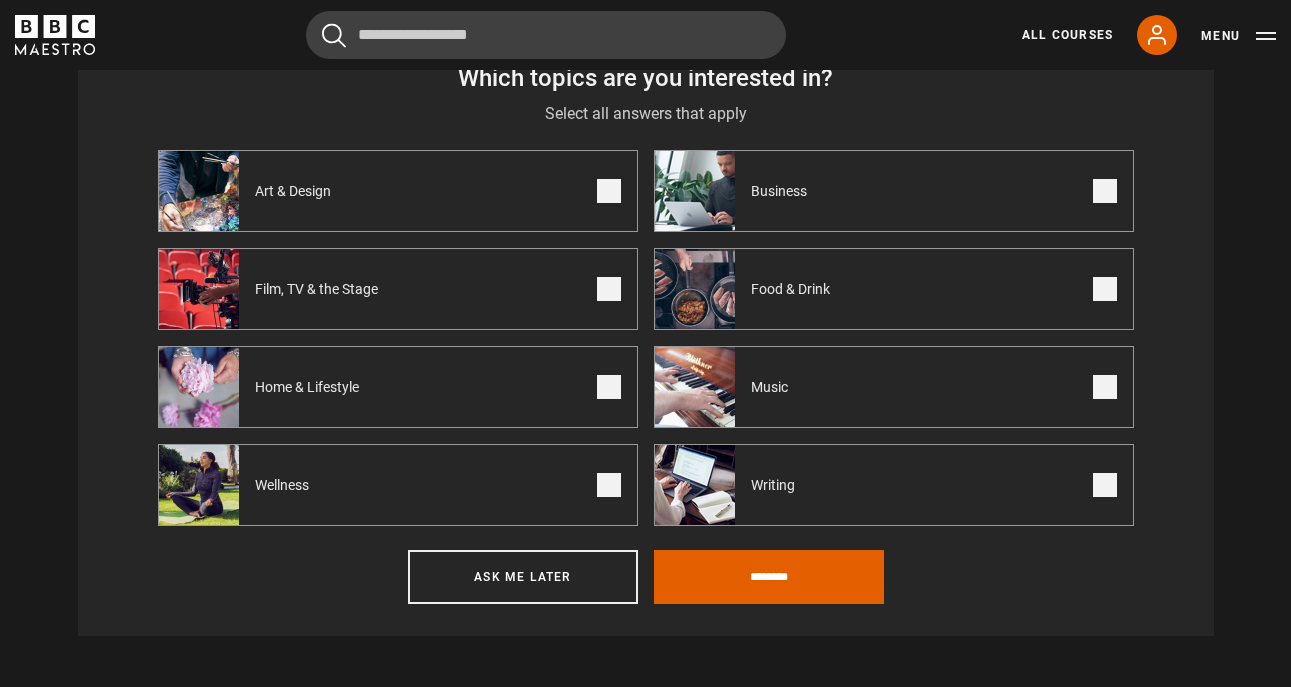 scroll, scrollTop: 794, scrollLeft: 0, axis: vertical 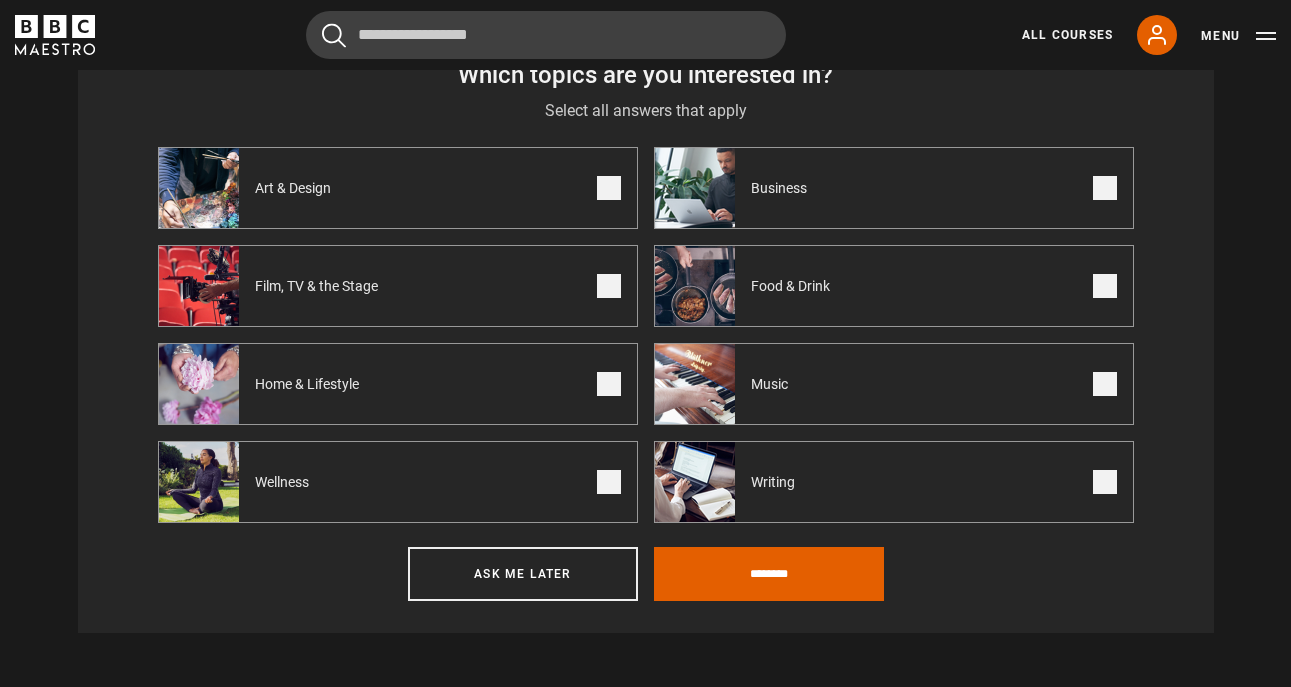 click at bounding box center (609, 482) 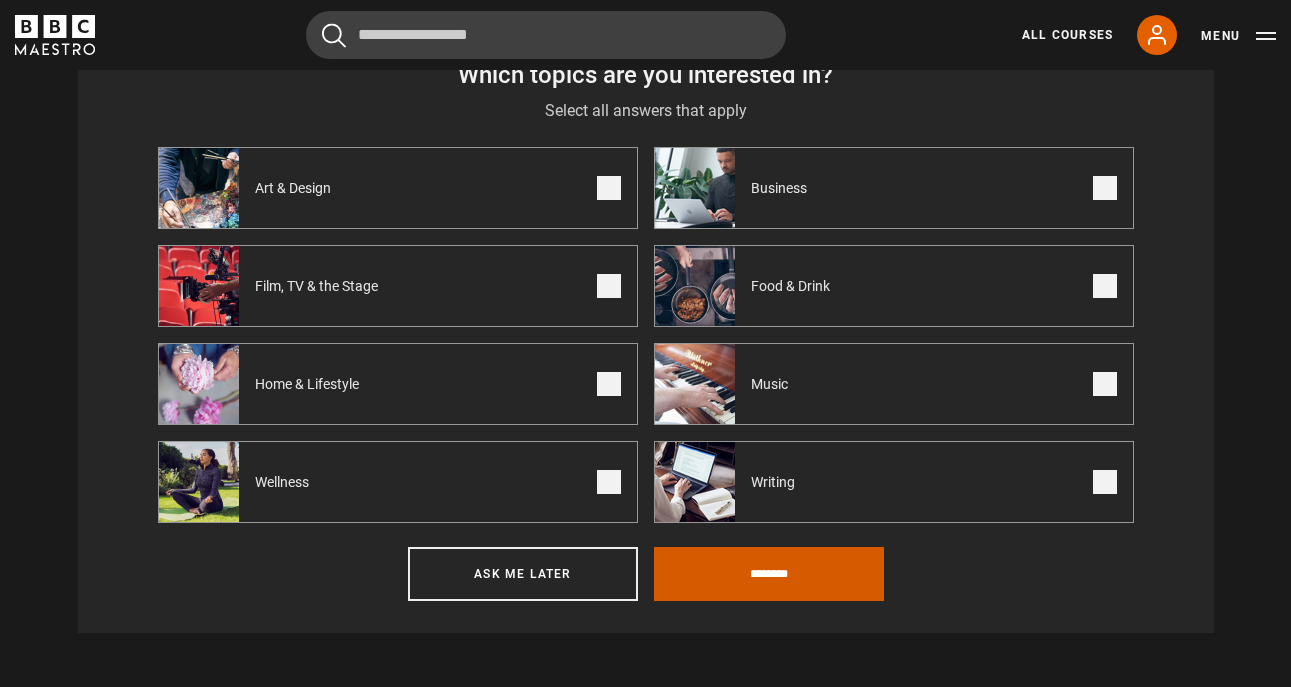 click on "********" at bounding box center [769, 574] 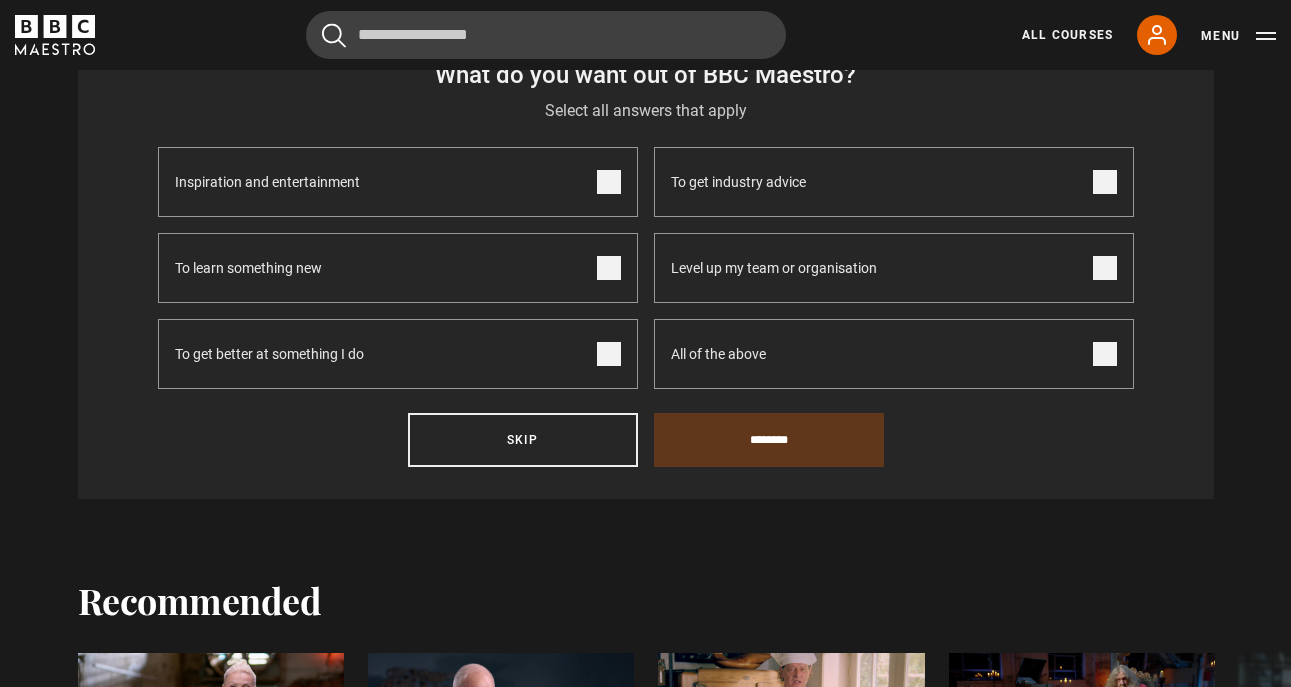 scroll, scrollTop: 620, scrollLeft: 0, axis: vertical 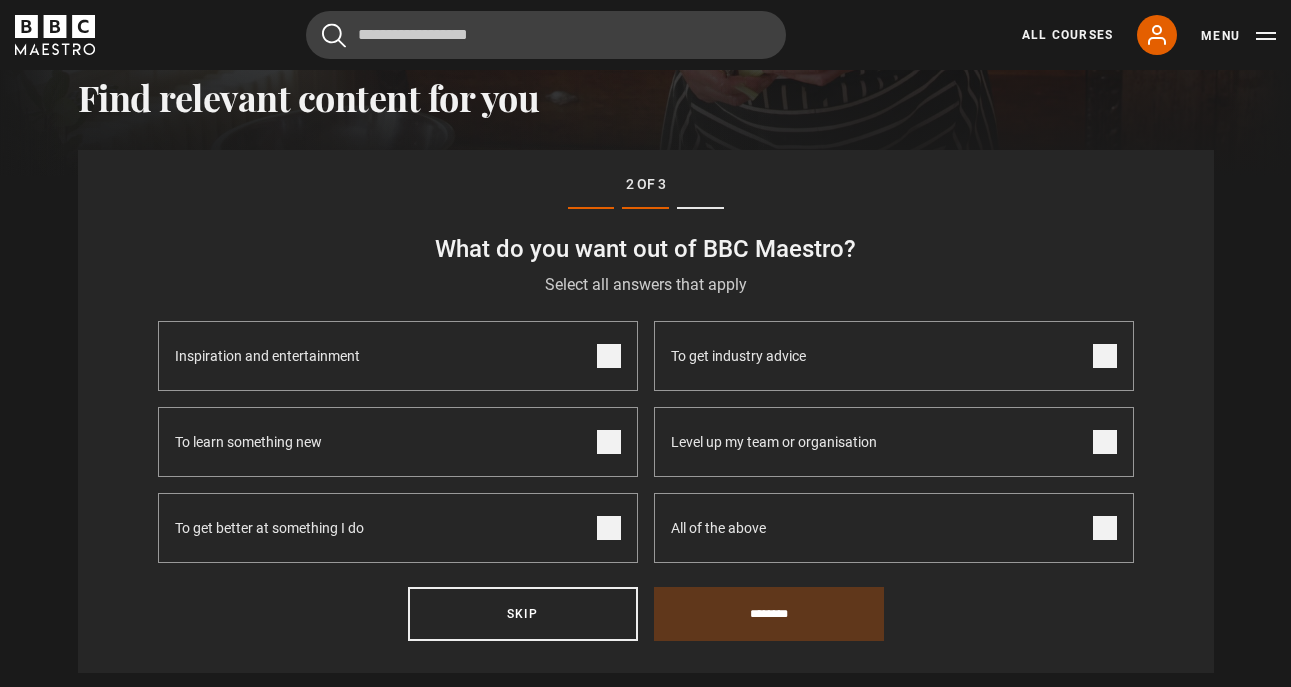 click at bounding box center [609, 442] 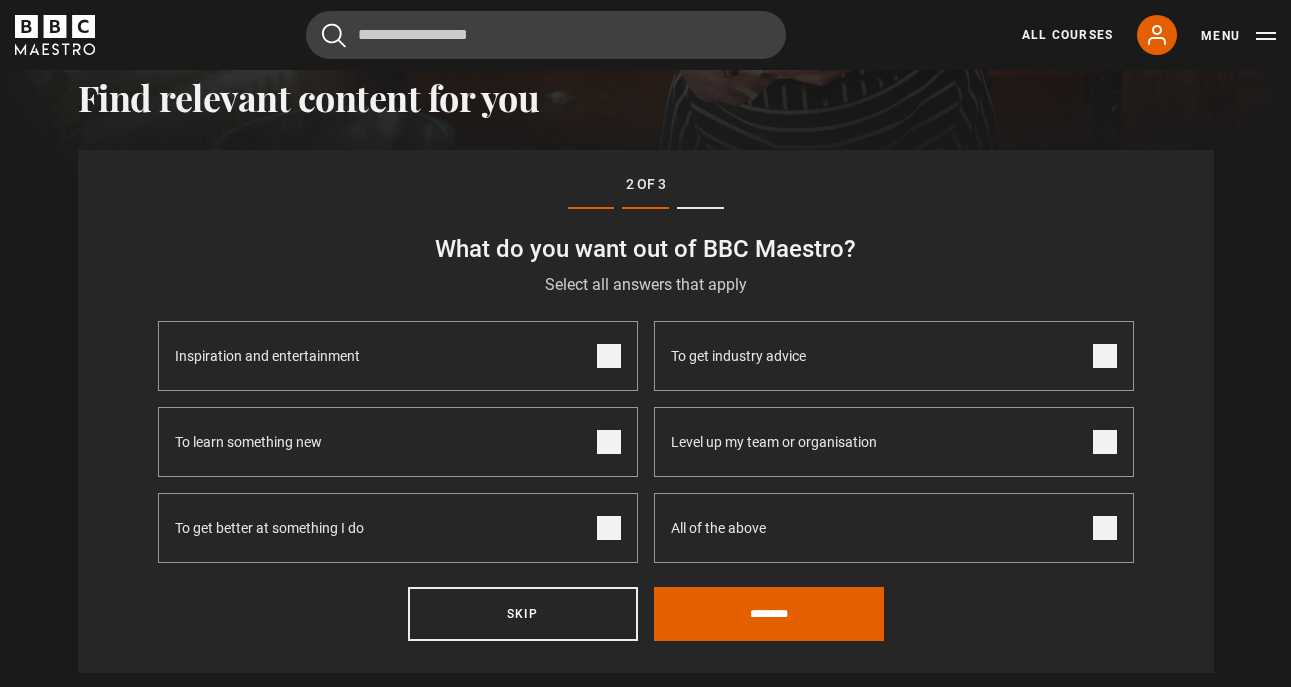 click at bounding box center (609, 356) 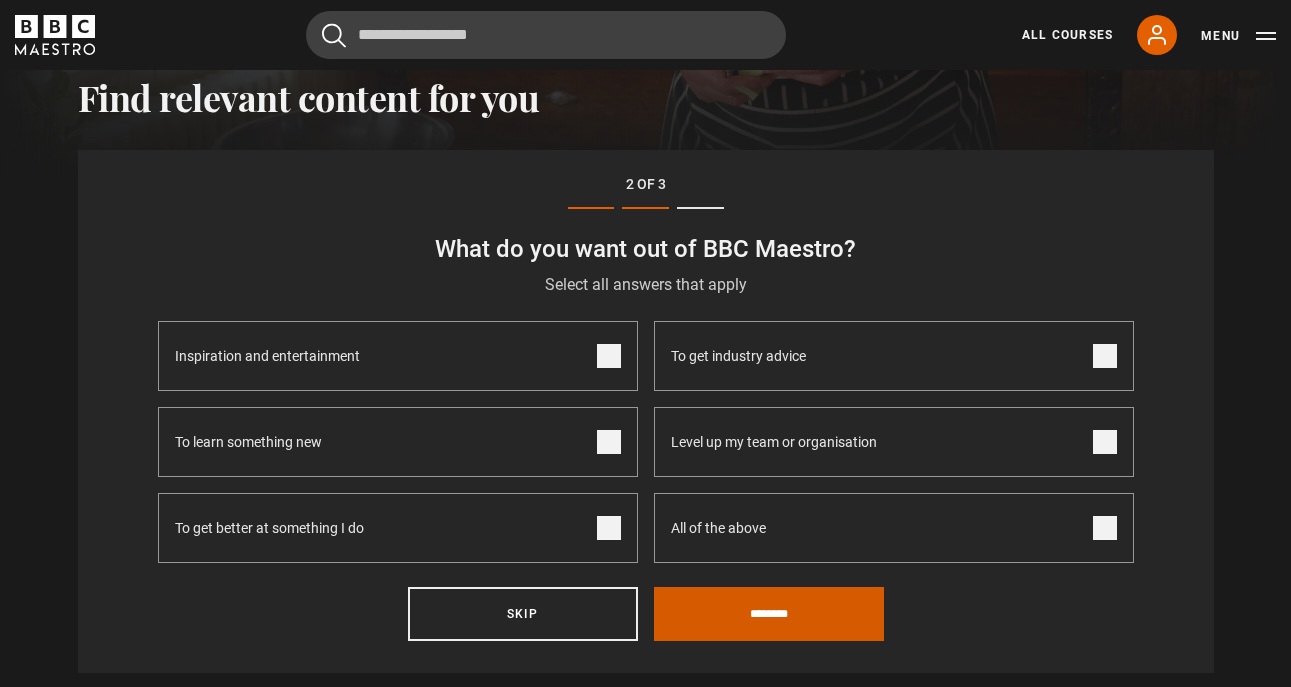 click on "********" at bounding box center [769, 614] 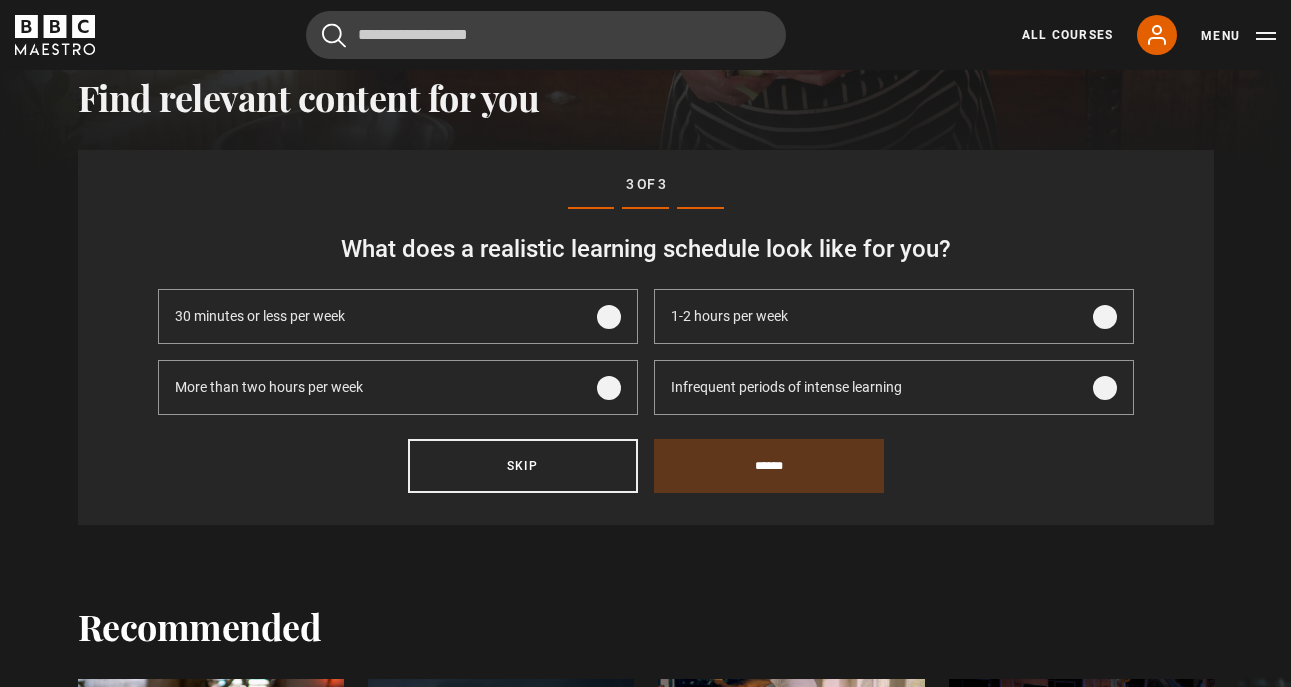 click at bounding box center [609, 388] 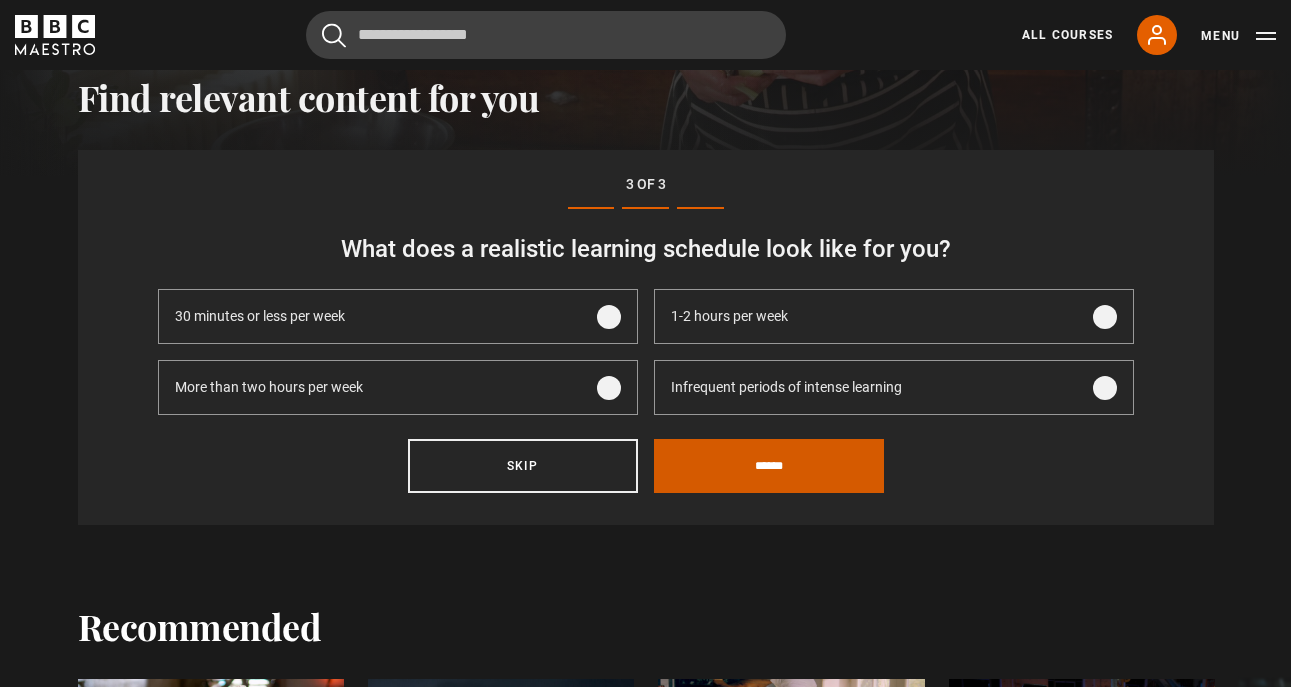 click on "******" at bounding box center (769, 466) 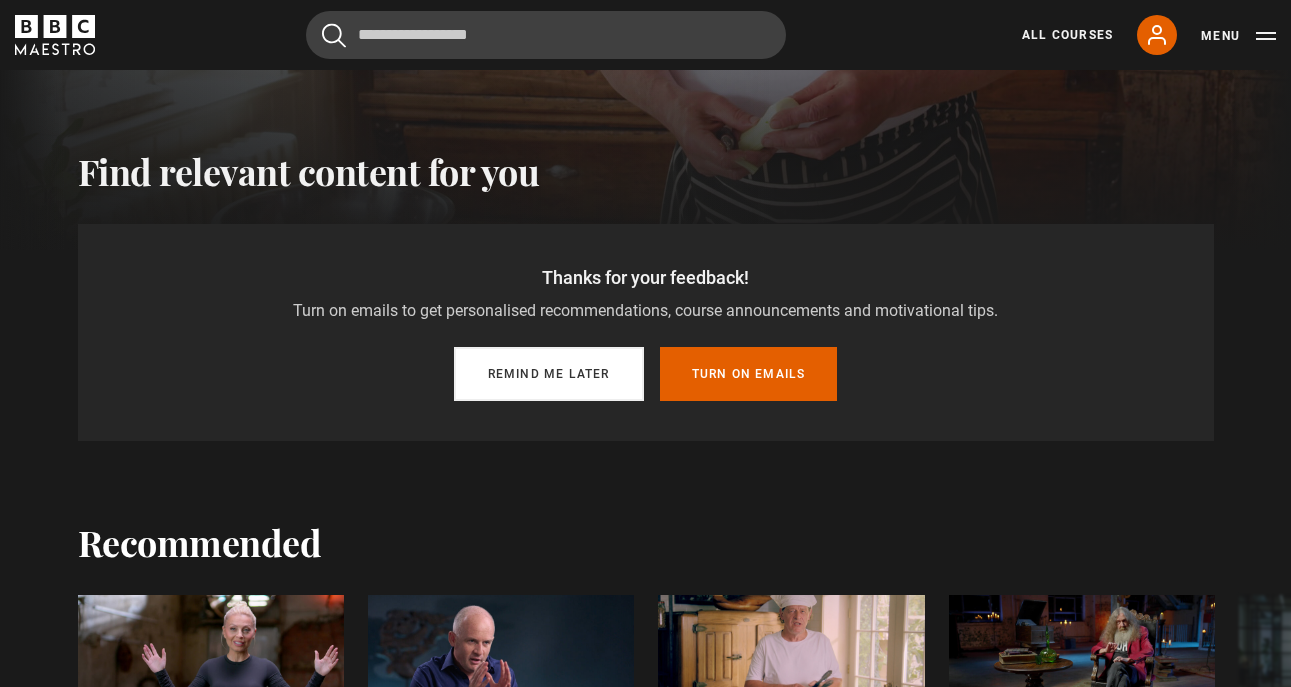 click on "Remind me later" at bounding box center (549, 374) 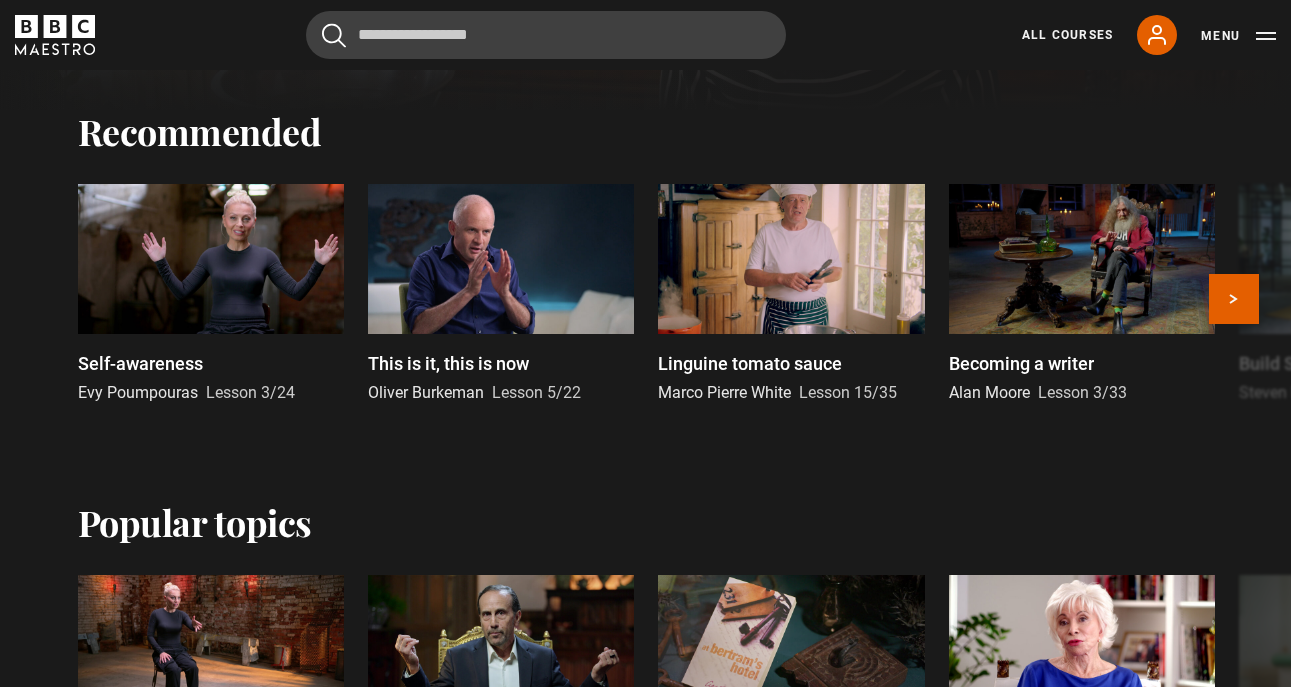 scroll, scrollTop: 690, scrollLeft: 0, axis: vertical 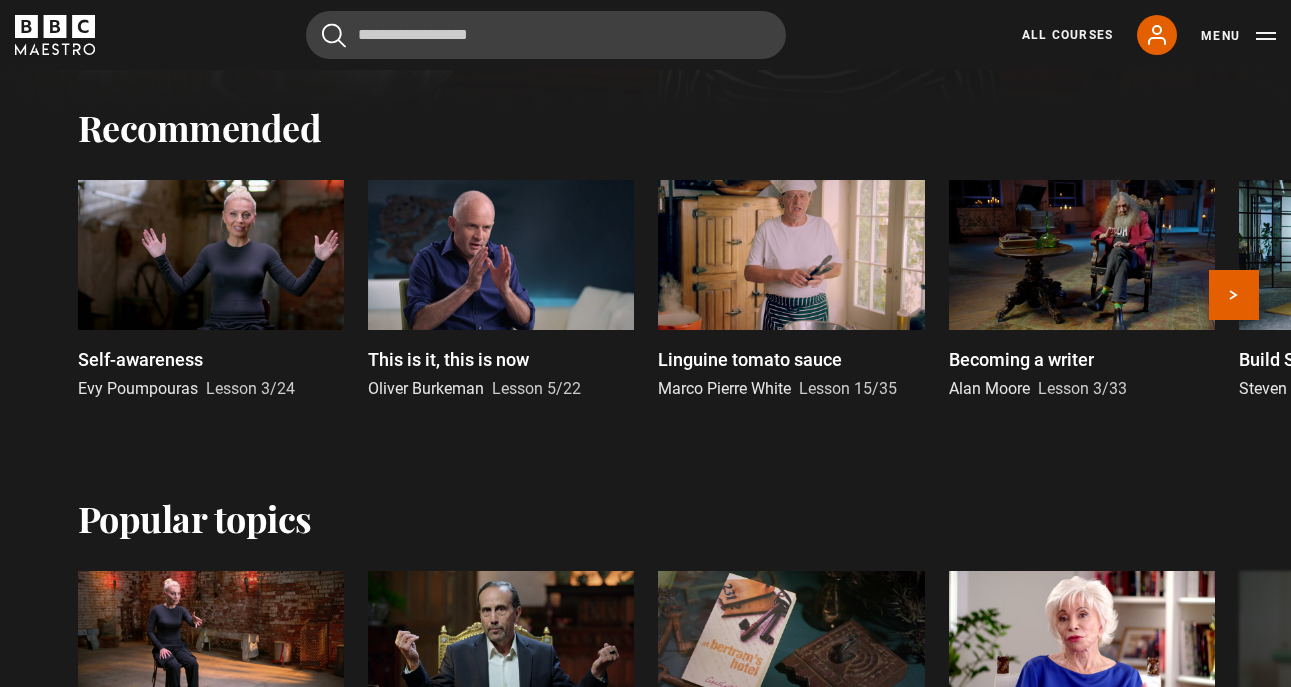 click on "Self-awareness" at bounding box center [140, 359] 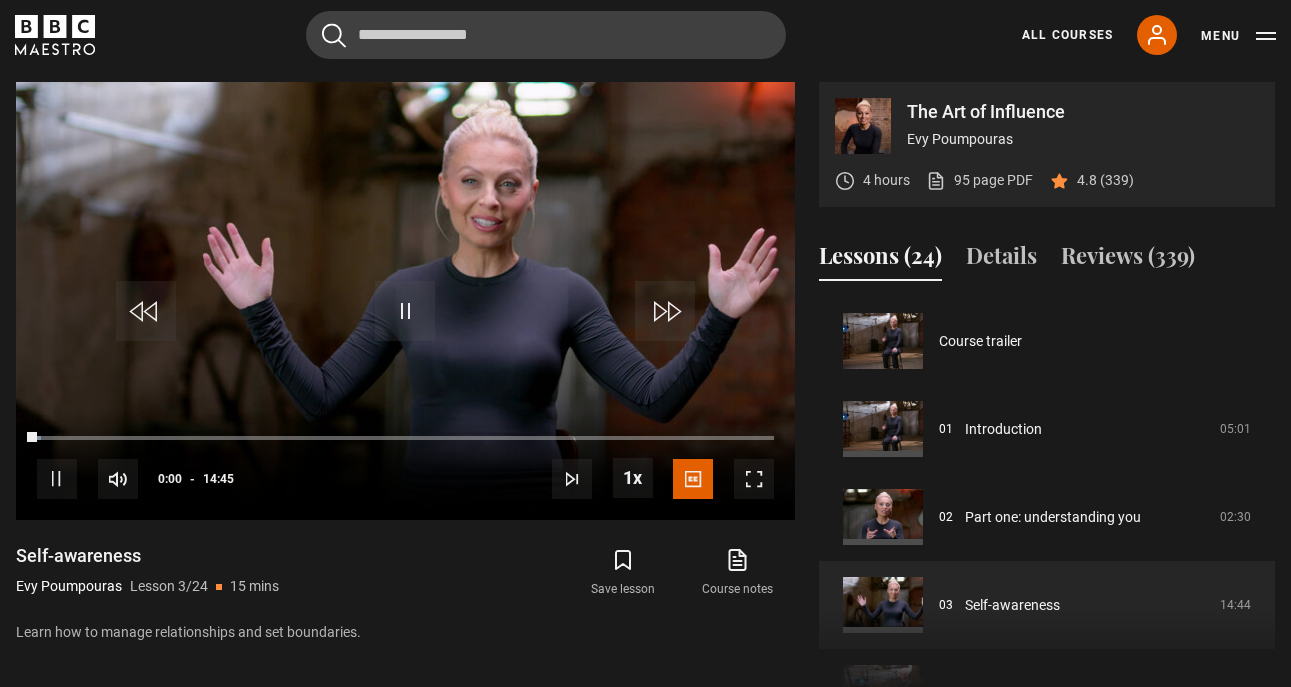 scroll, scrollTop: 826, scrollLeft: 0, axis: vertical 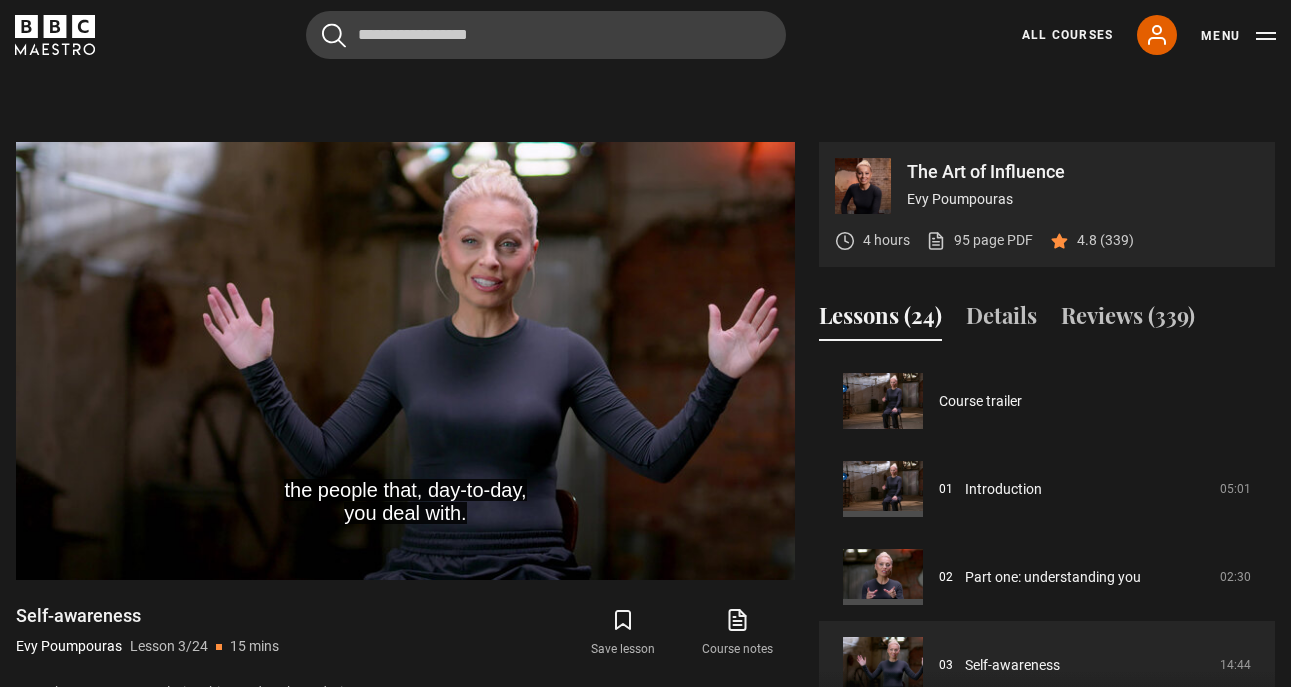 click on "Introduction" at bounding box center [1003, 489] 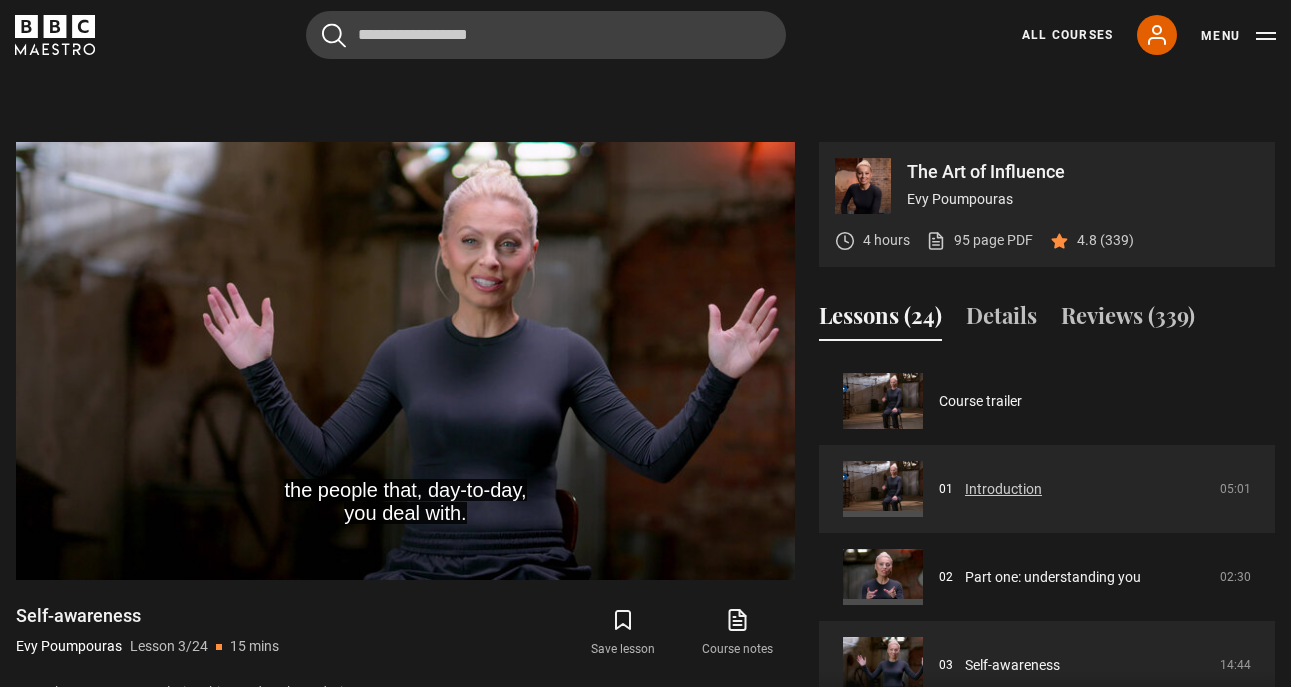 click on "Introduction" at bounding box center (1003, 489) 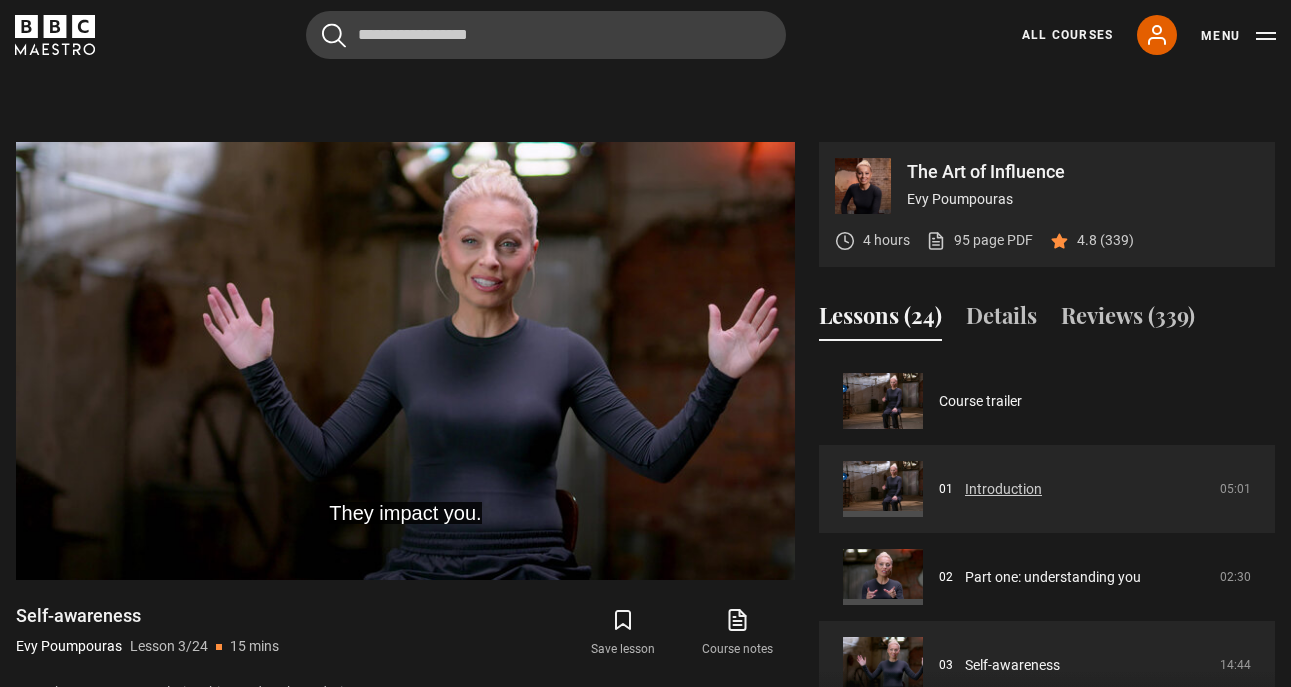 click on "Introduction" at bounding box center (1003, 489) 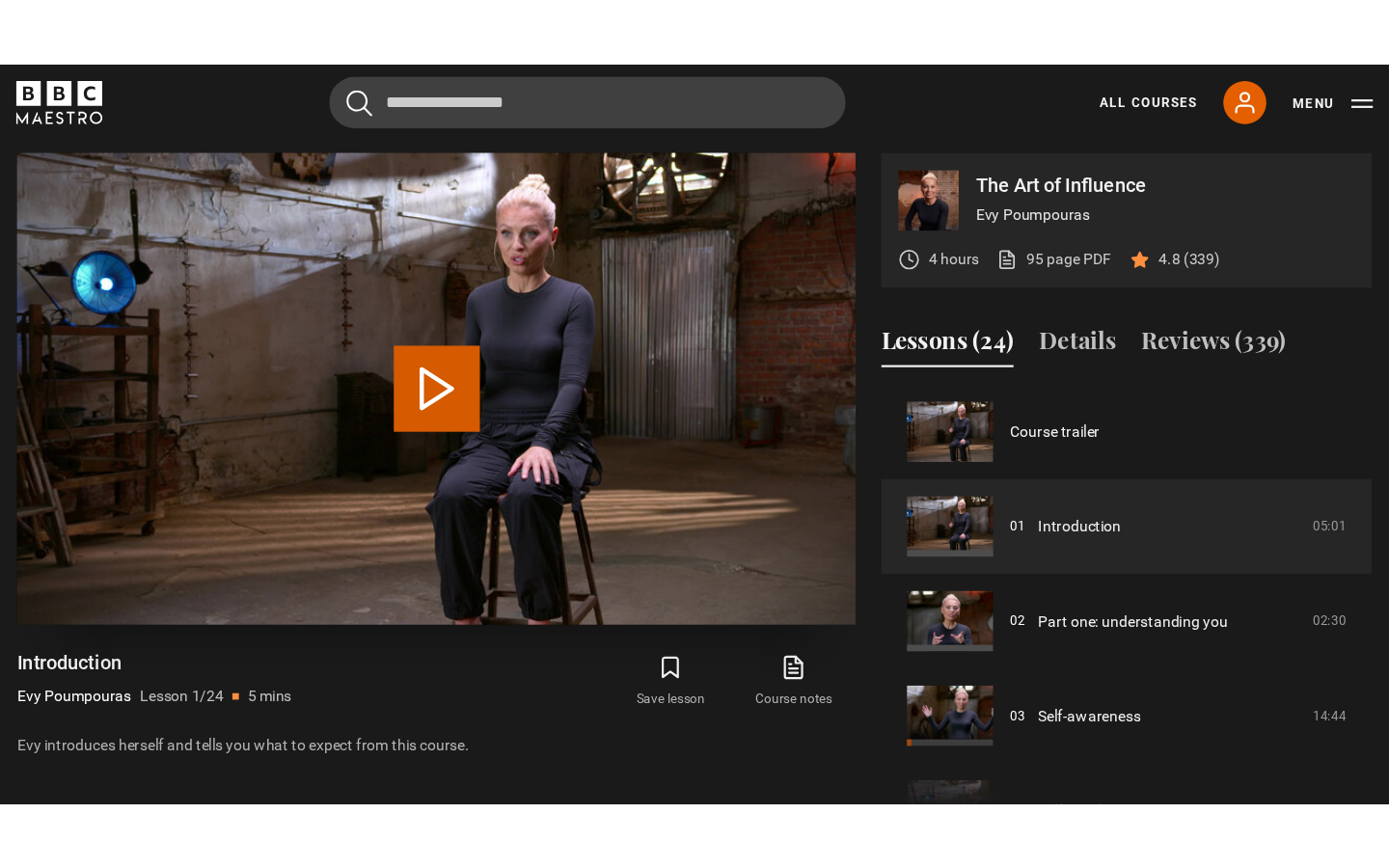 scroll, scrollTop: 0, scrollLeft: 0, axis: both 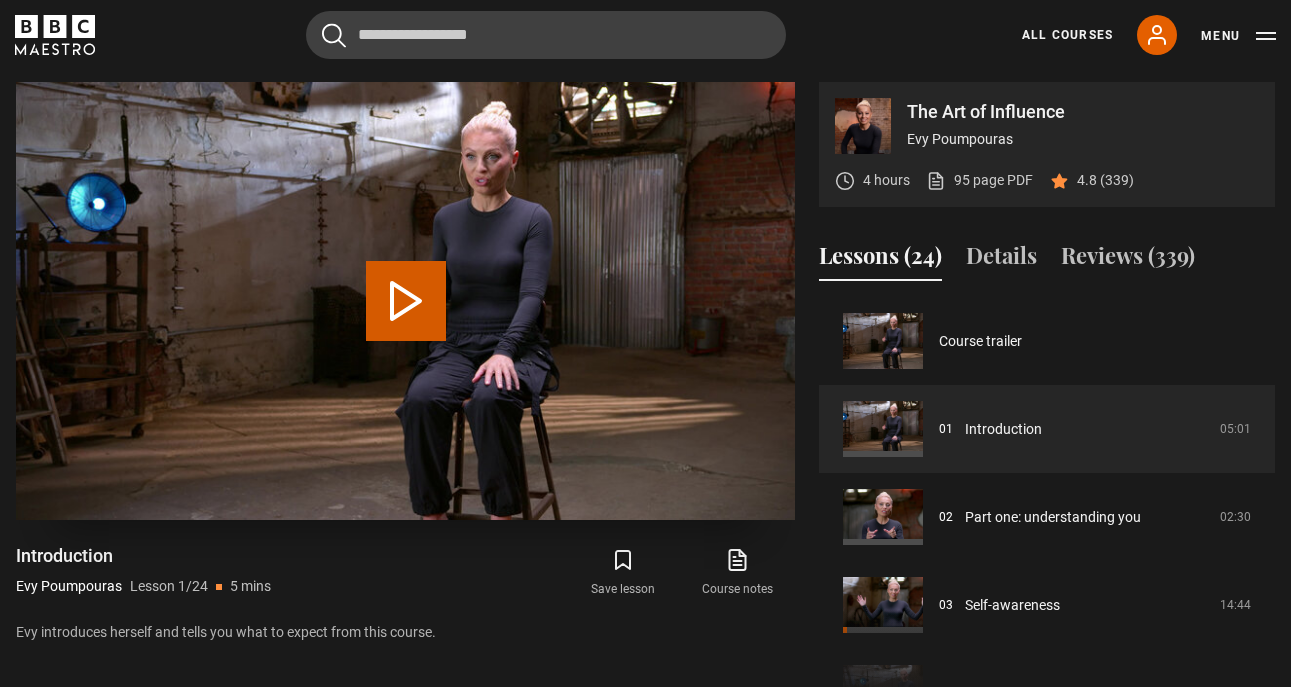click on "Play Lesson Introduction" at bounding box center [406, 301] 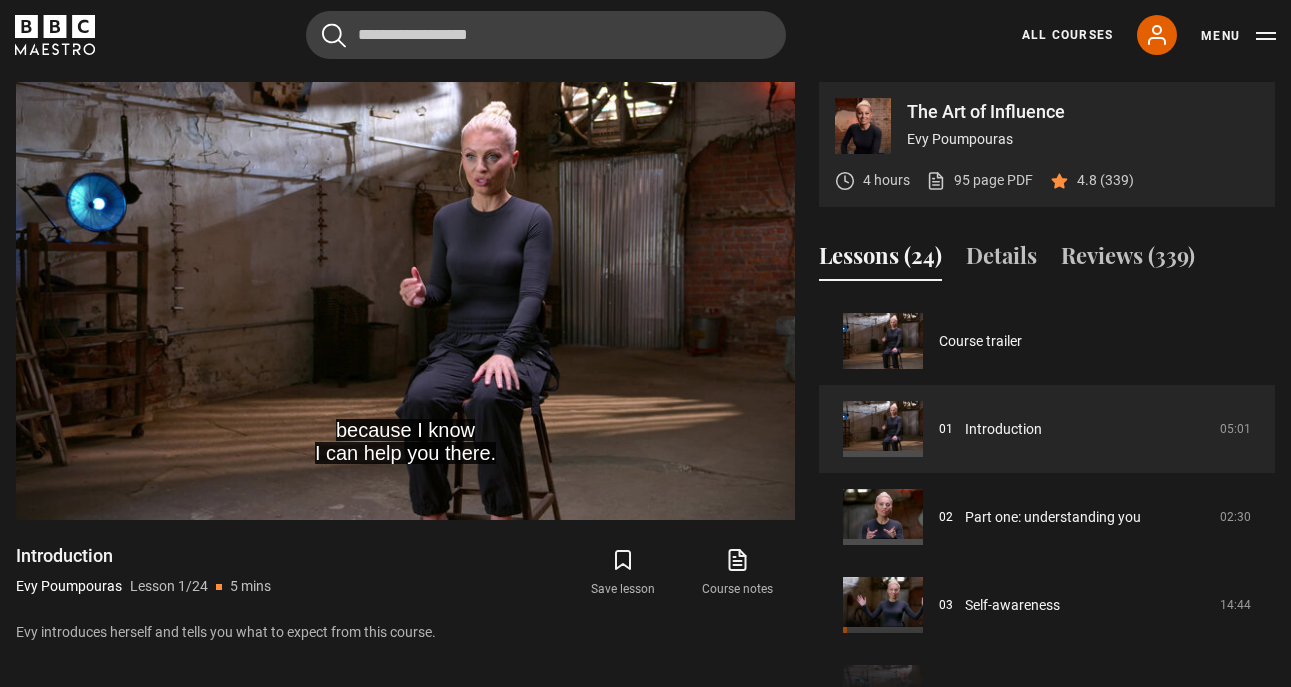 click on "because I know
I can help you there. Video Player is loading. Play Lesson Introduction 10s Skip Back 10 seconds Pause 10s Skip Forward 10 seconds Loaded :  39.63% 1:10 Pause Mute Current Time  1:09 - Duration  5:02
[FIRST] [LAST]
Lesson 1
Introduction
1x Playback Rate 2x 1.5x 1x , selected 0.5x Captions captions off English  Captions , selected This is a modal window.
Lesson Completed
Up next
Part one: understanding you
Cancel
Do you want to save this lesson?
Save lesson" at bounding box center [405, 405] 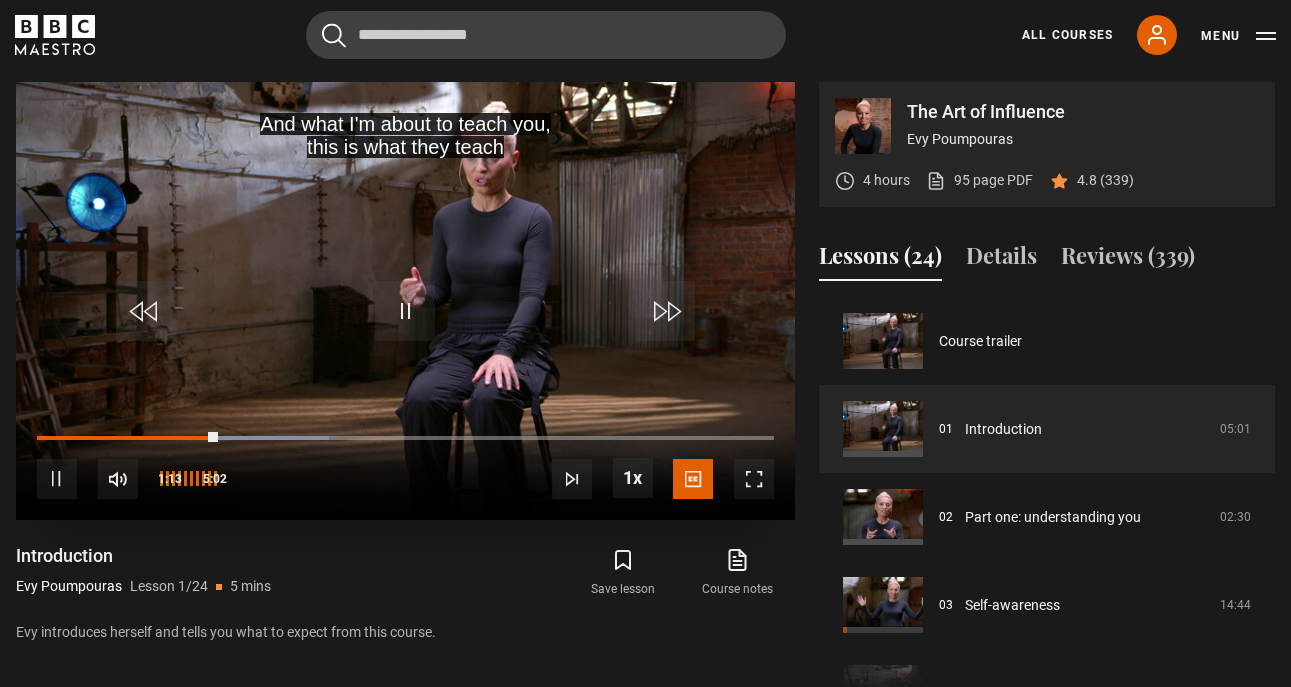 click at bounding box center [118, 479] 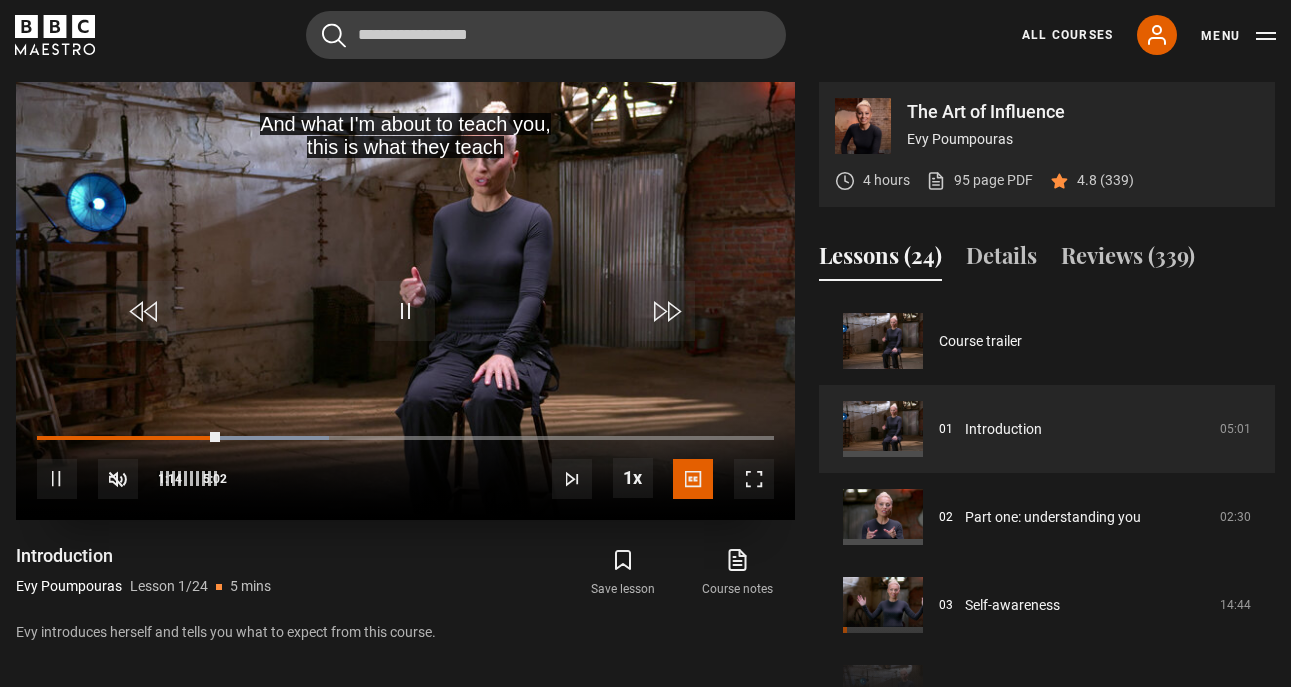 click at bounding box center (118, 479) 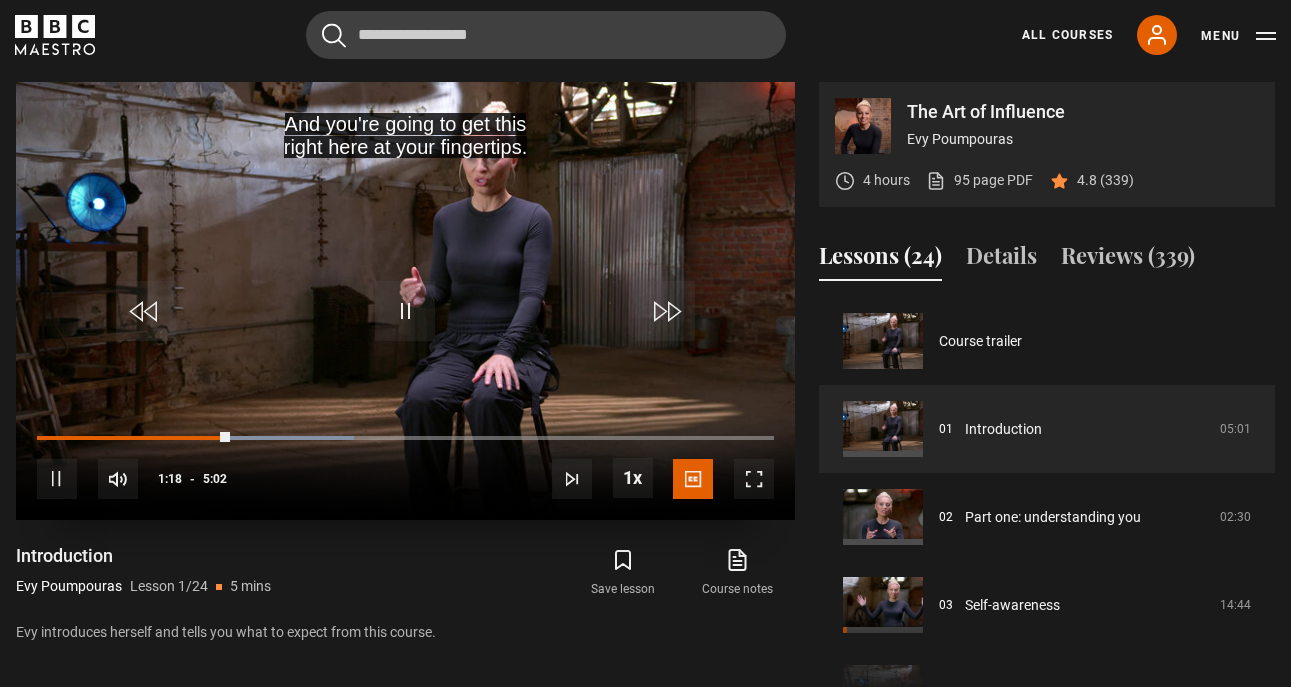 click at bounding box center (754, 479) 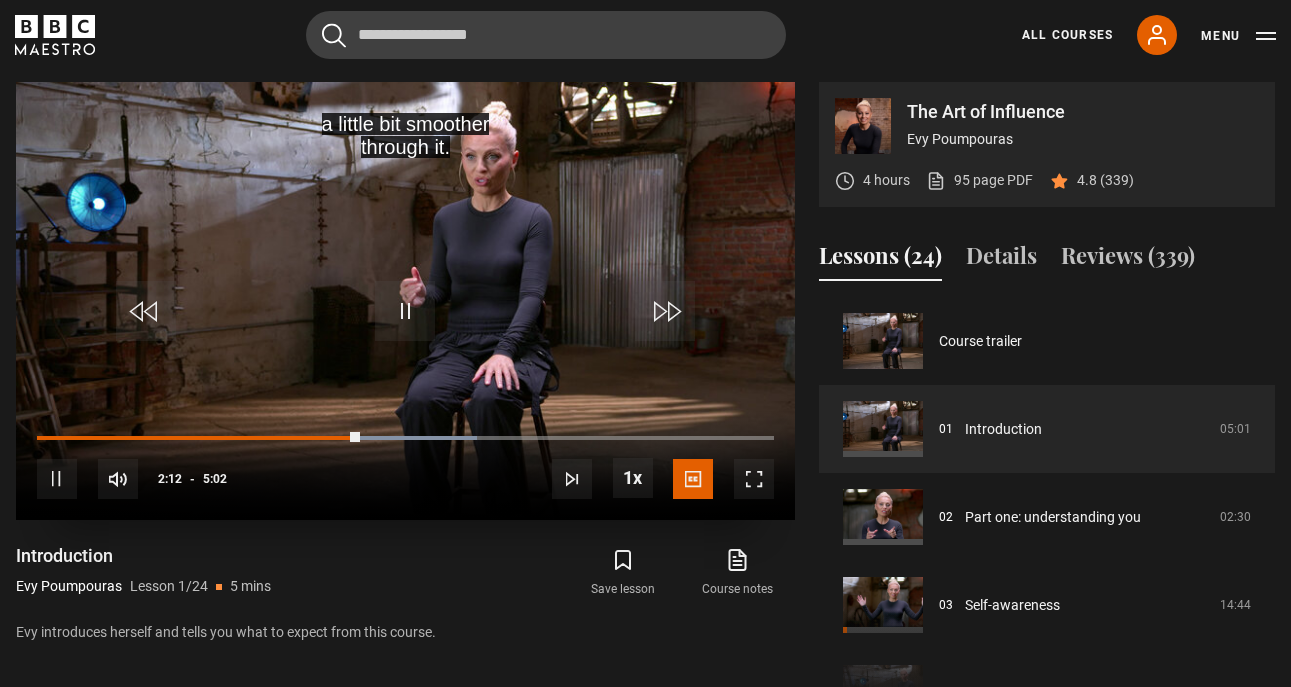 click at bounding box center (754, 479) 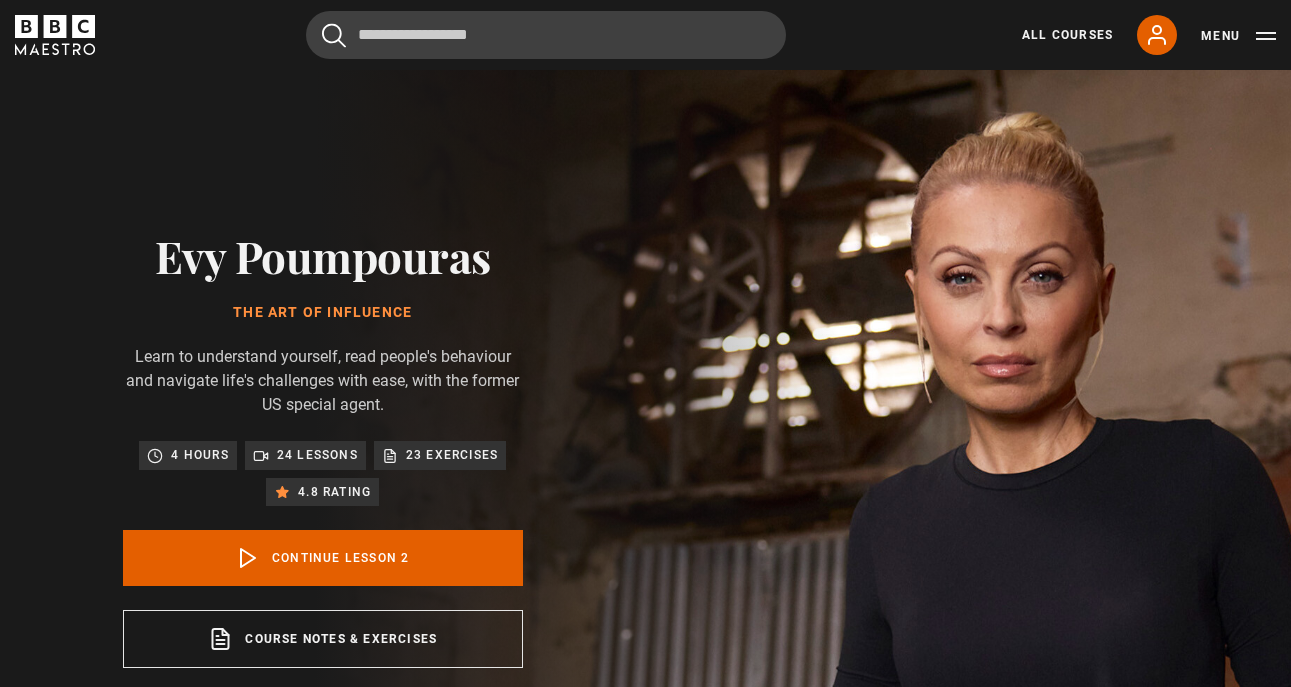 scroll, scrollTop: 826, scrollLeft: 0, axis: vertical 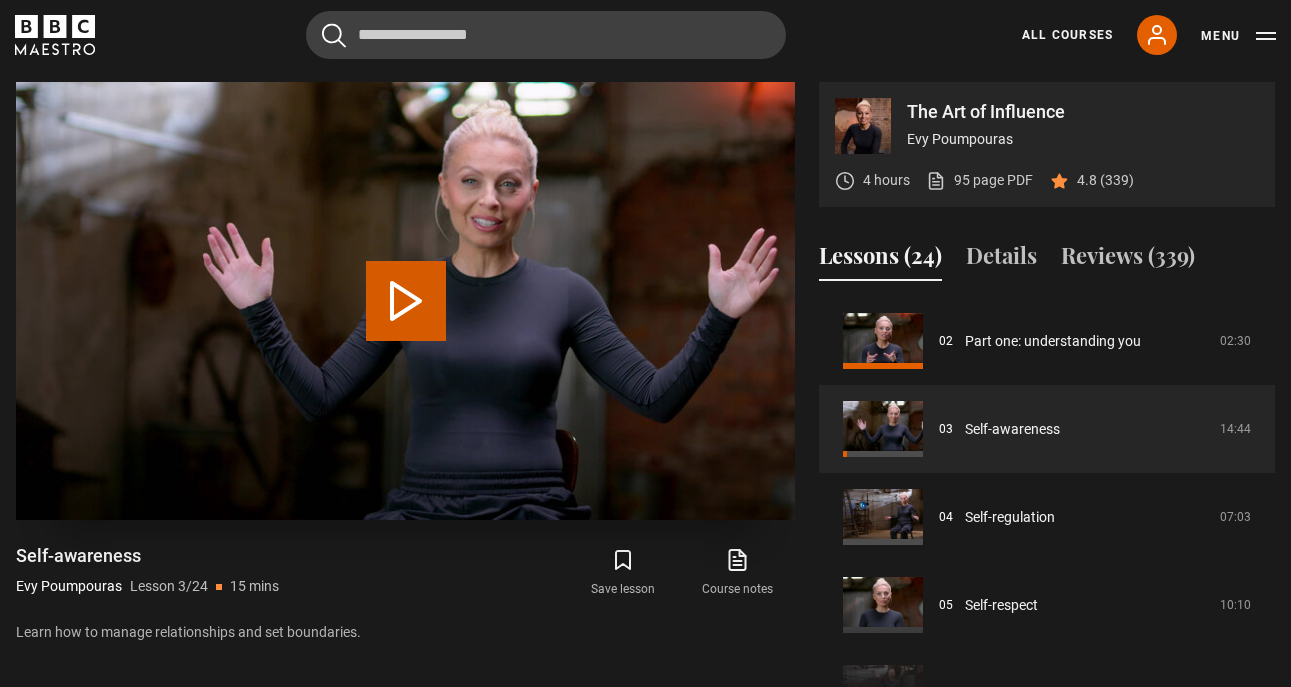 click on "Play Lesson Self-awareness" at bounding box center (406, 301) 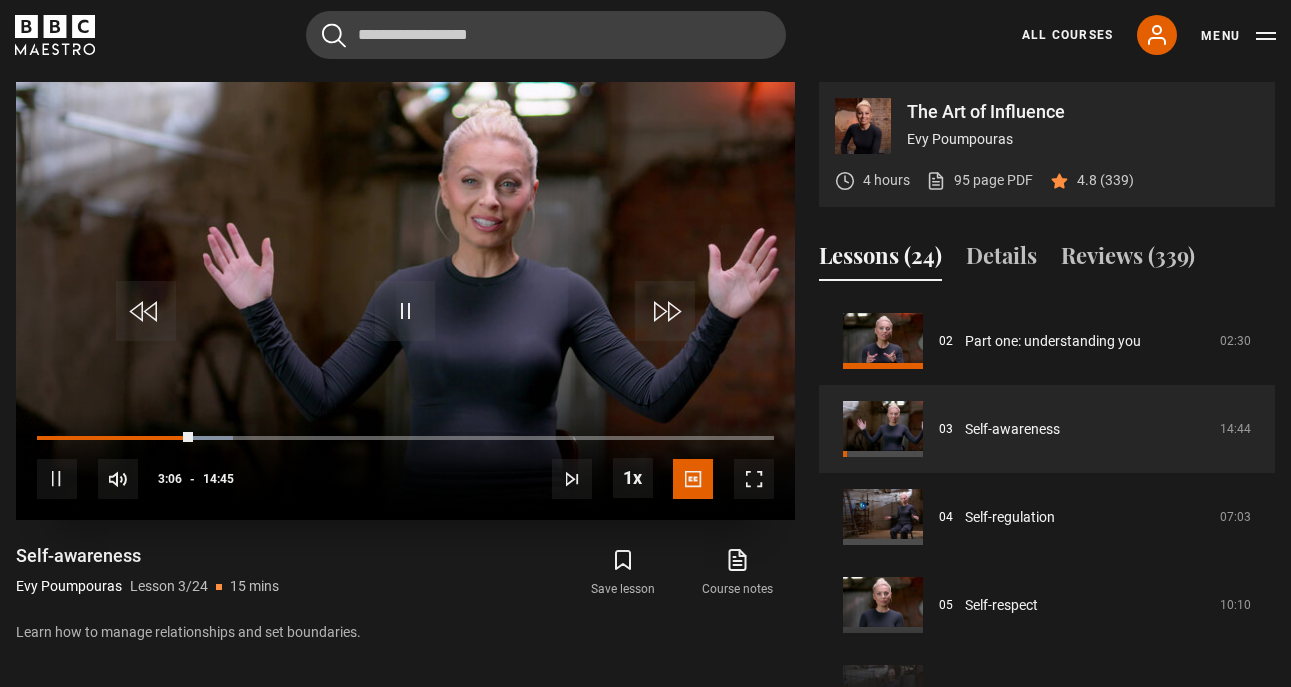 click at bounding box center (405, 311) 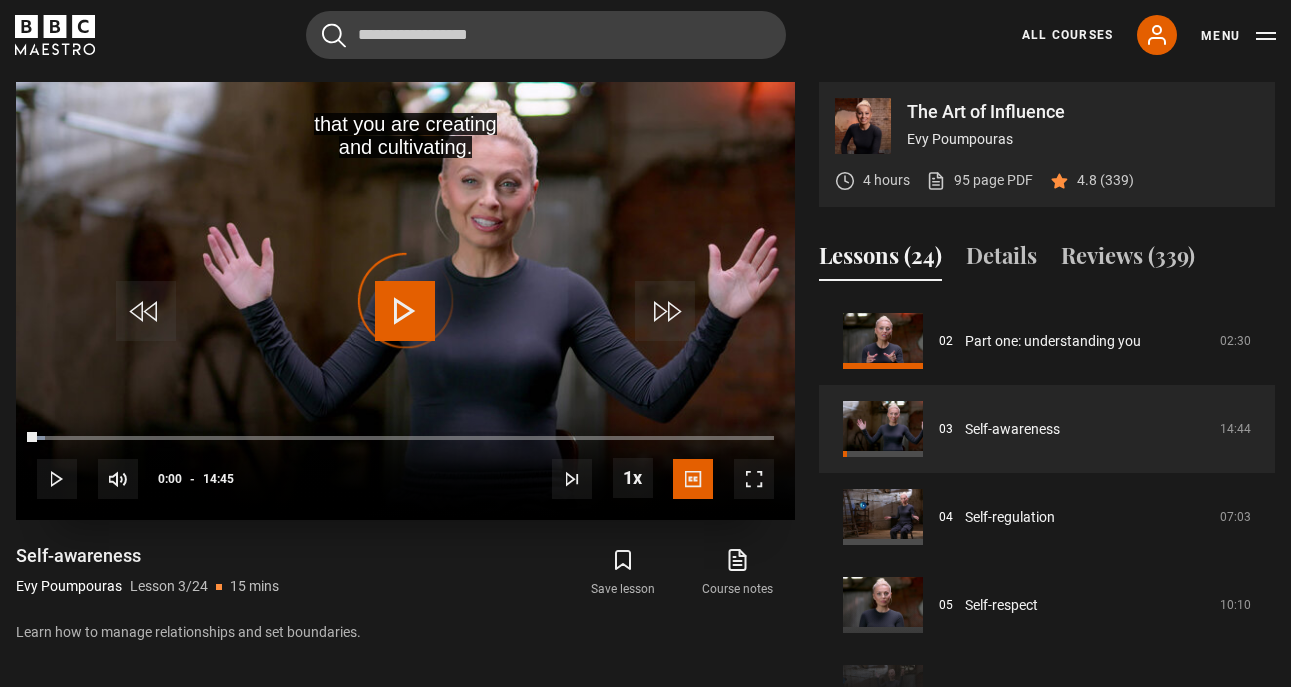 drag, startPoint x: 188, startPoint y: 433, endPoint x: 50, endPoint y: 426, distance: 138.17743 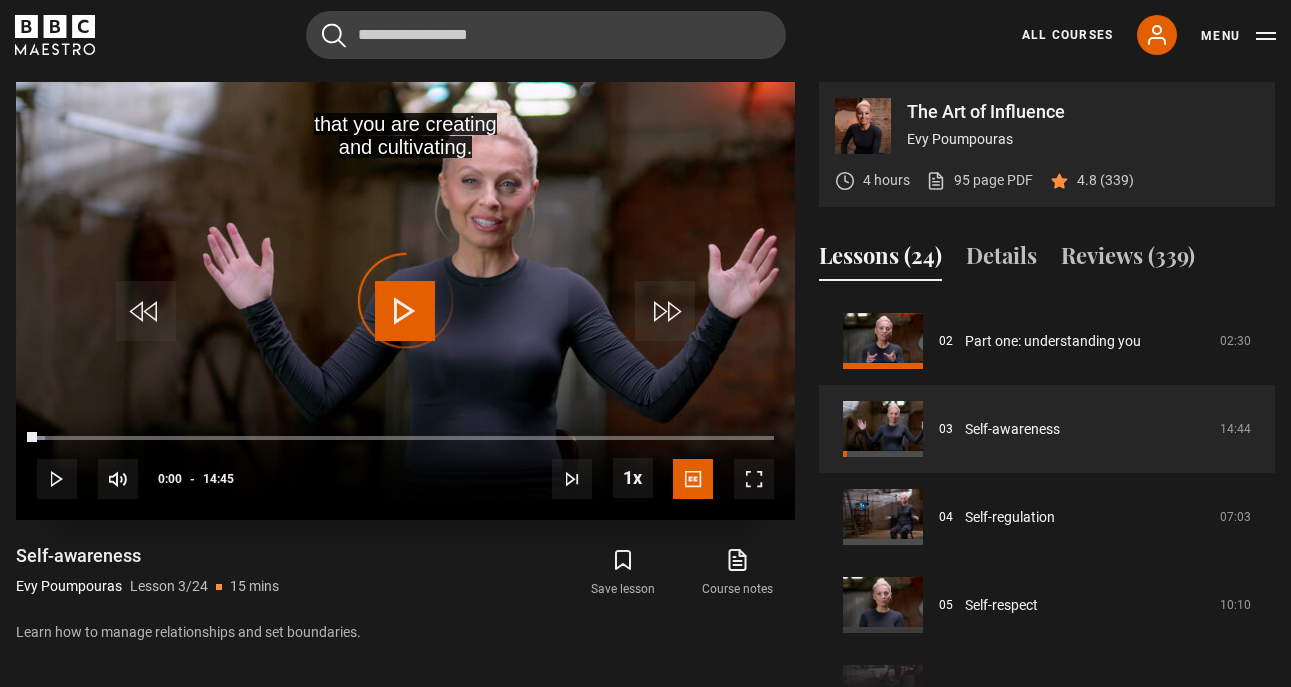 click on "10s Skip Back 10 seconds Play 10s Skip Forward 10 seconds Loaded :  1.11% 00:02 00:18 Play Mute Current Time  0:00 - Duration  14:45
Evy Poumpouras
Lesson 3
Self-awareness
1x Playback Rate 2x 1.5x 1x , selected 0.5x Captions captions off English  Captions , selected" at bounding box center (405, 465) 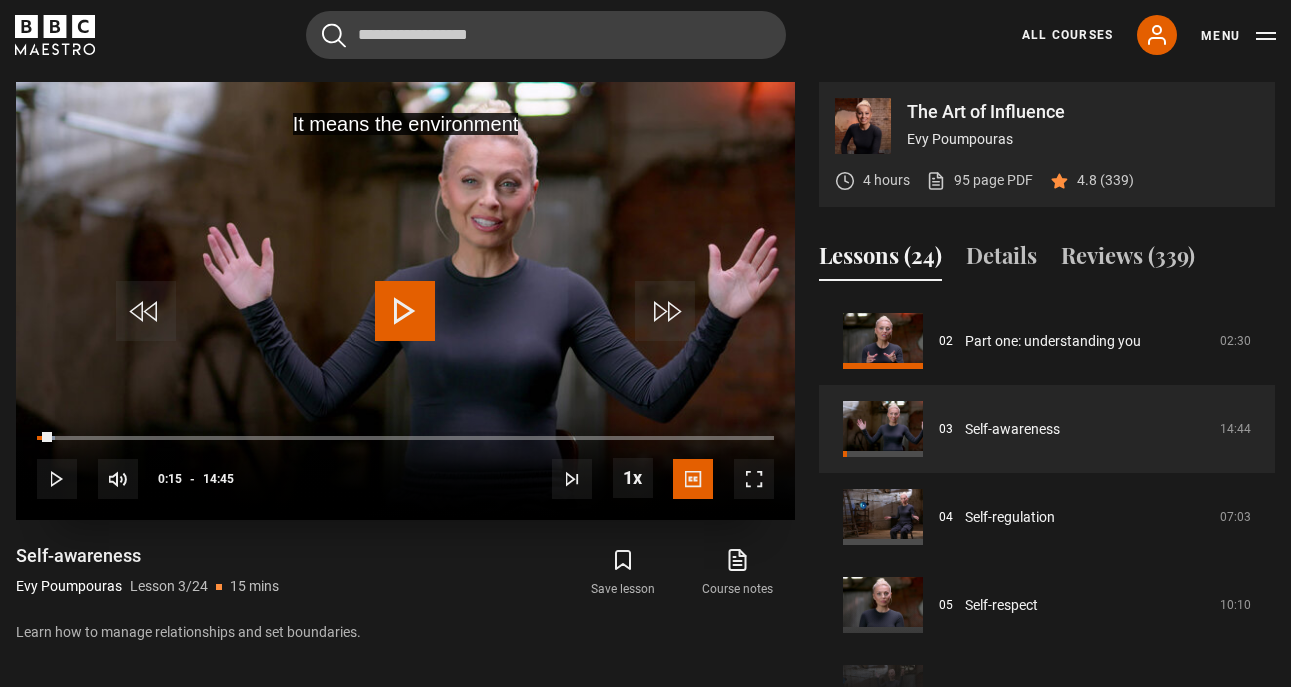 click at bounding box center (405, 311) 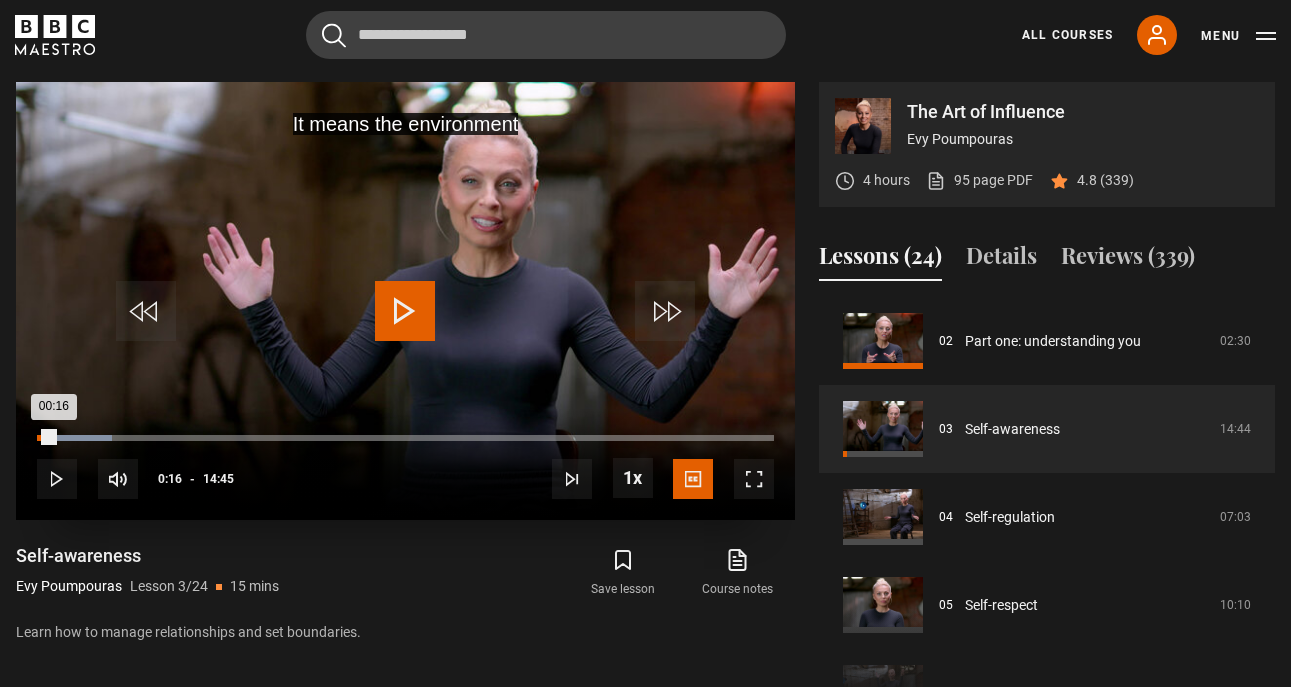 drag, startPoint x: 65, startPoint y: 433, endPoint x: 51, endPoint y: 433, distance: 14 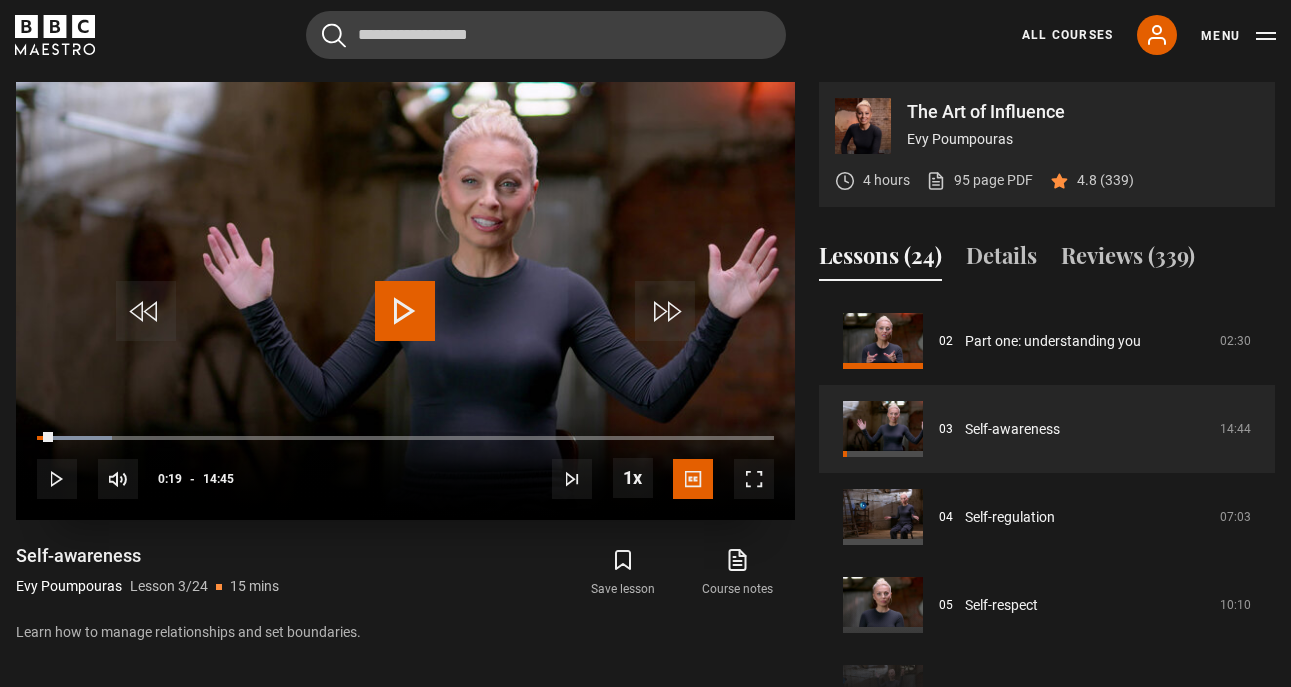 drag, startPoint x: 44, startPoint y: 431, endPoint x: 33, endPoint y: 431, distance: 11 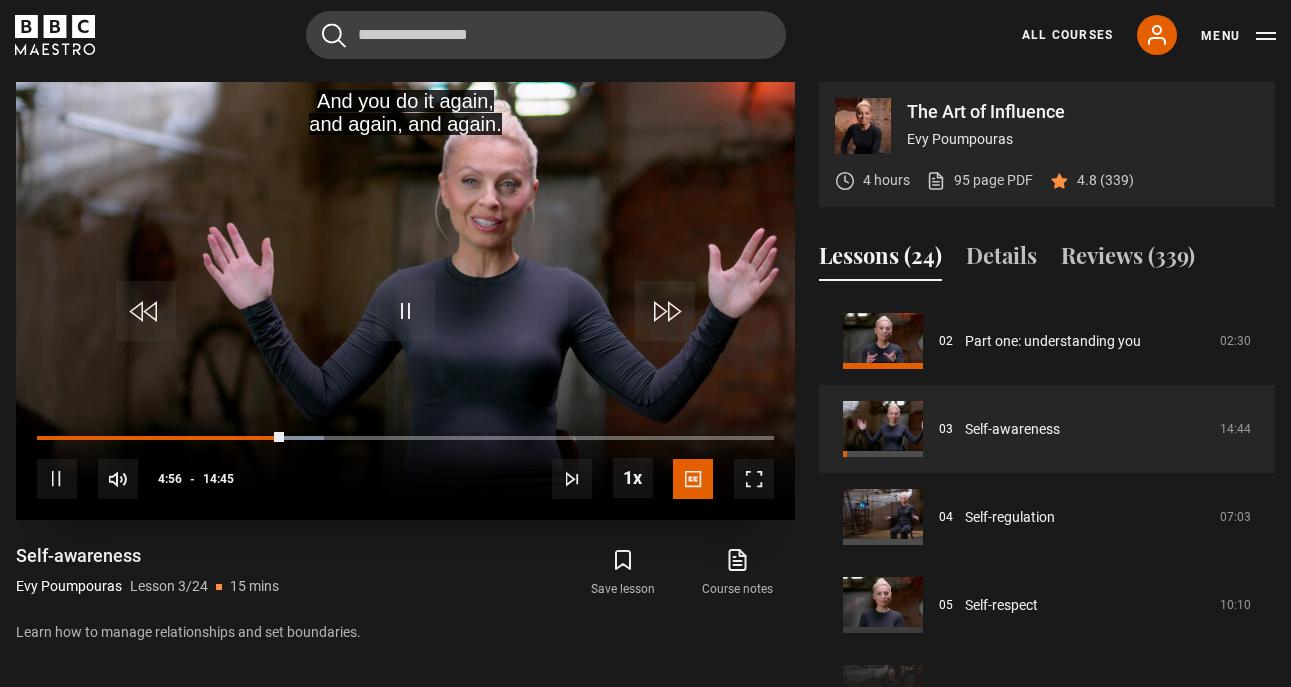 click at bounding box center (754, 479) 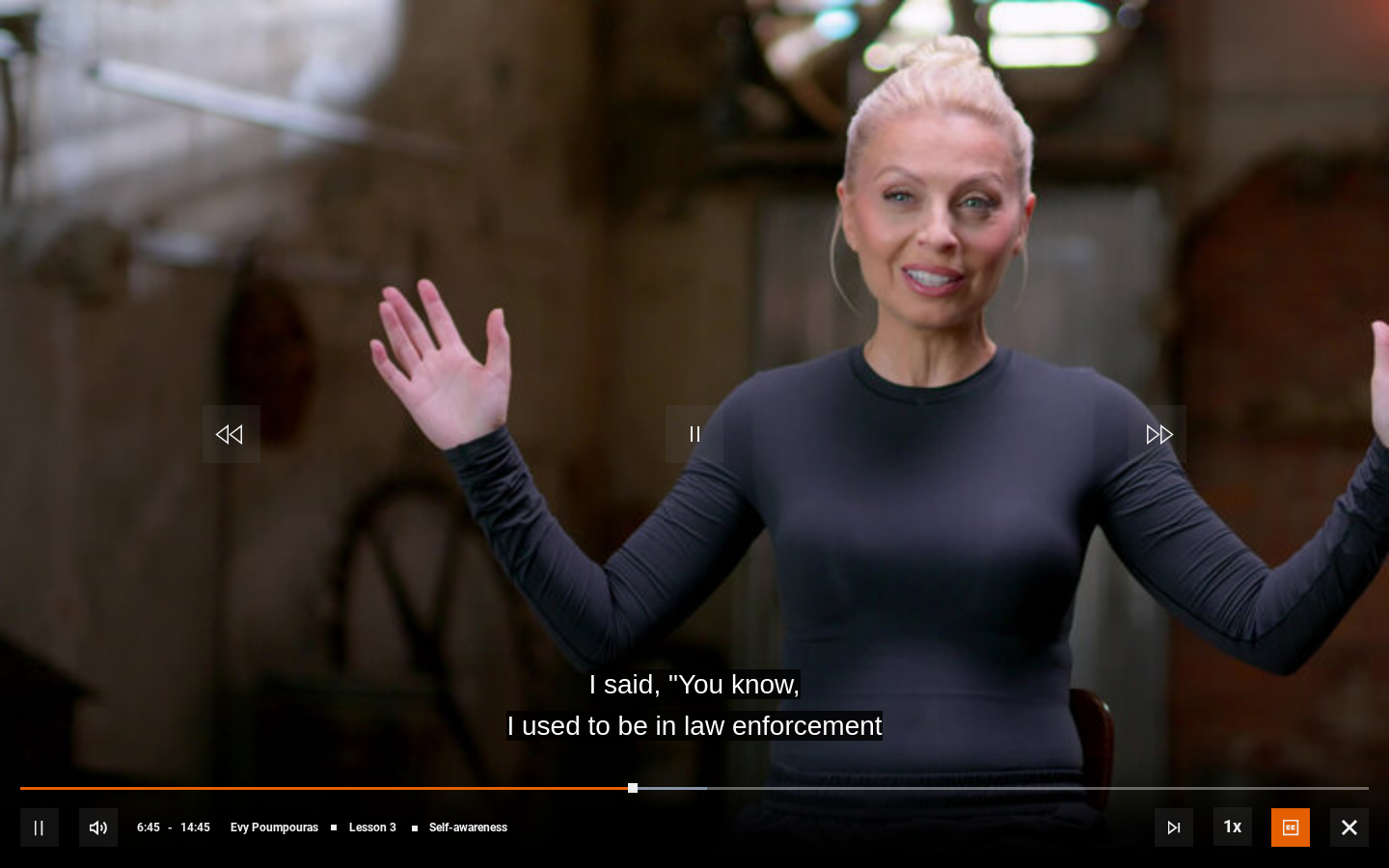 click at bounding box center [40, 827] 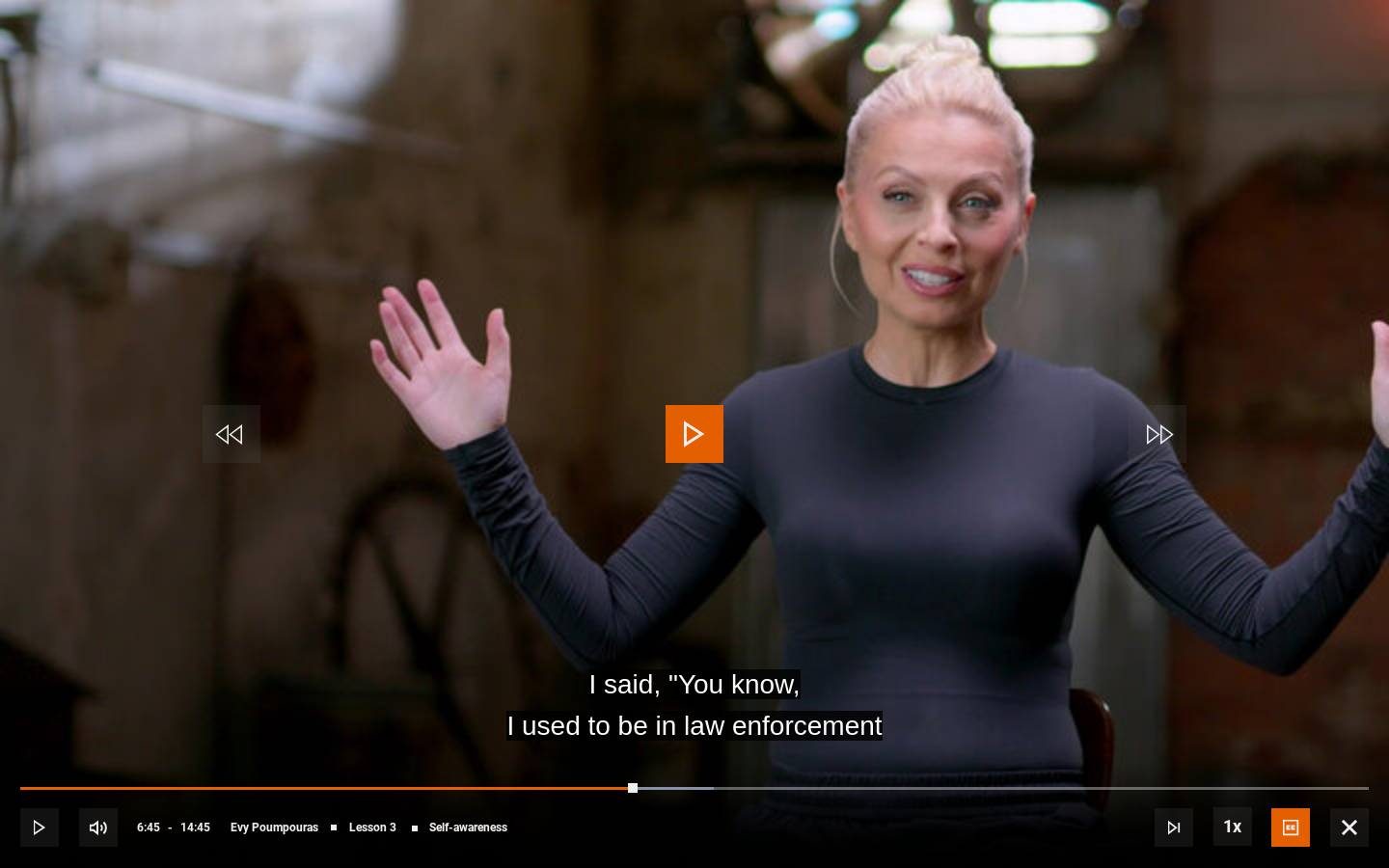 click at bounding box center (694, 434) 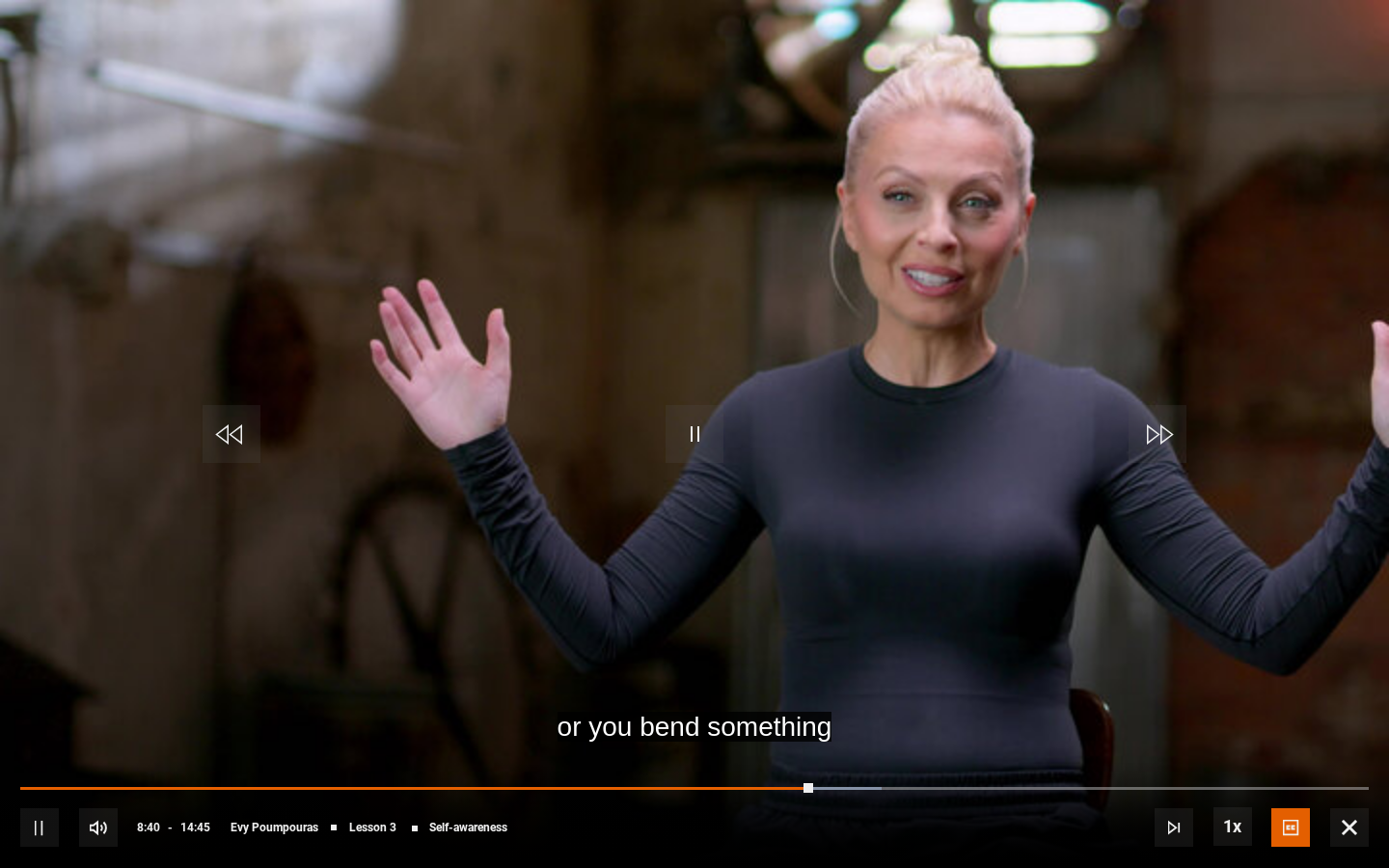 click at bounding box center [694, 434] 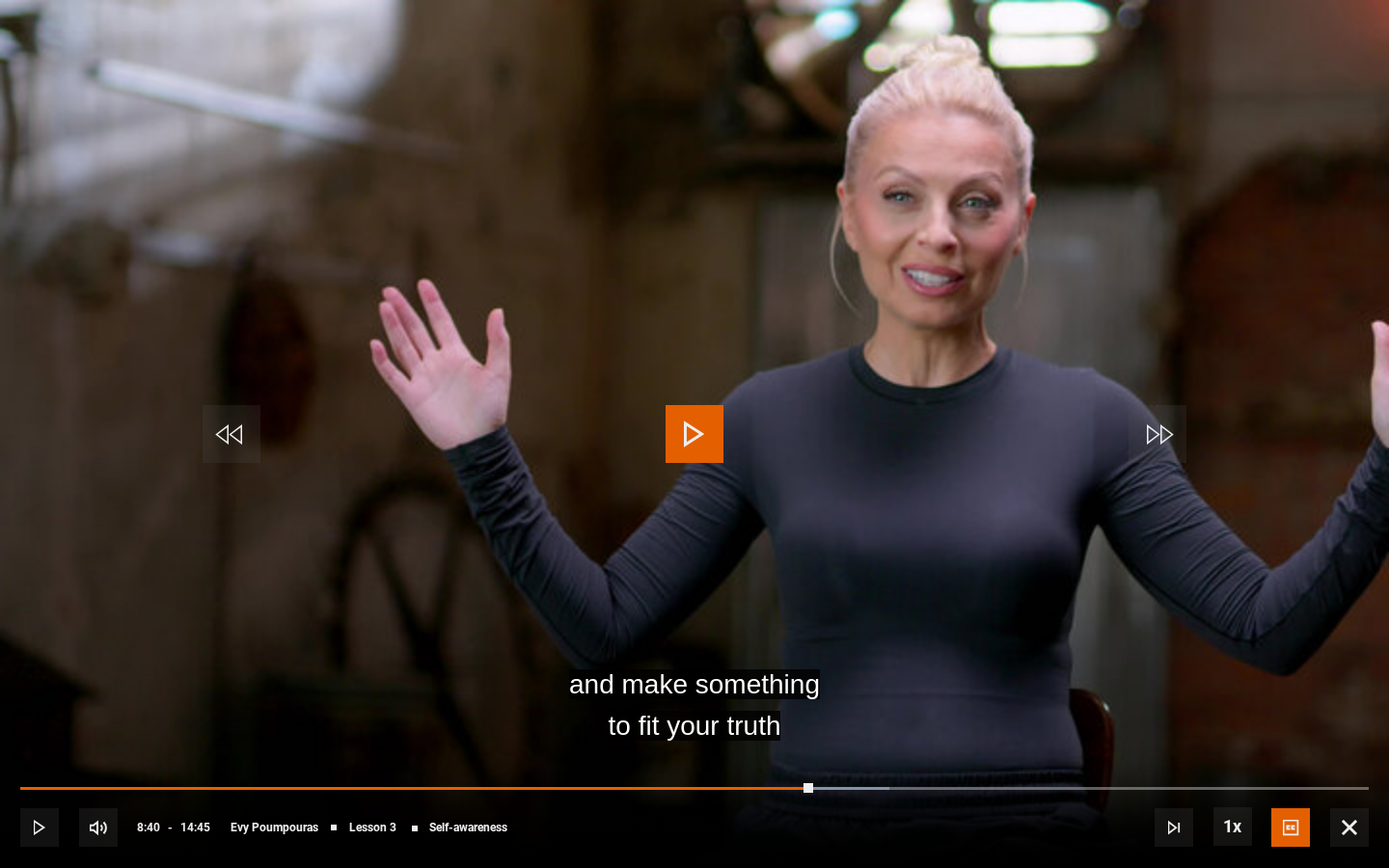 click at bounding box center (694, 434) 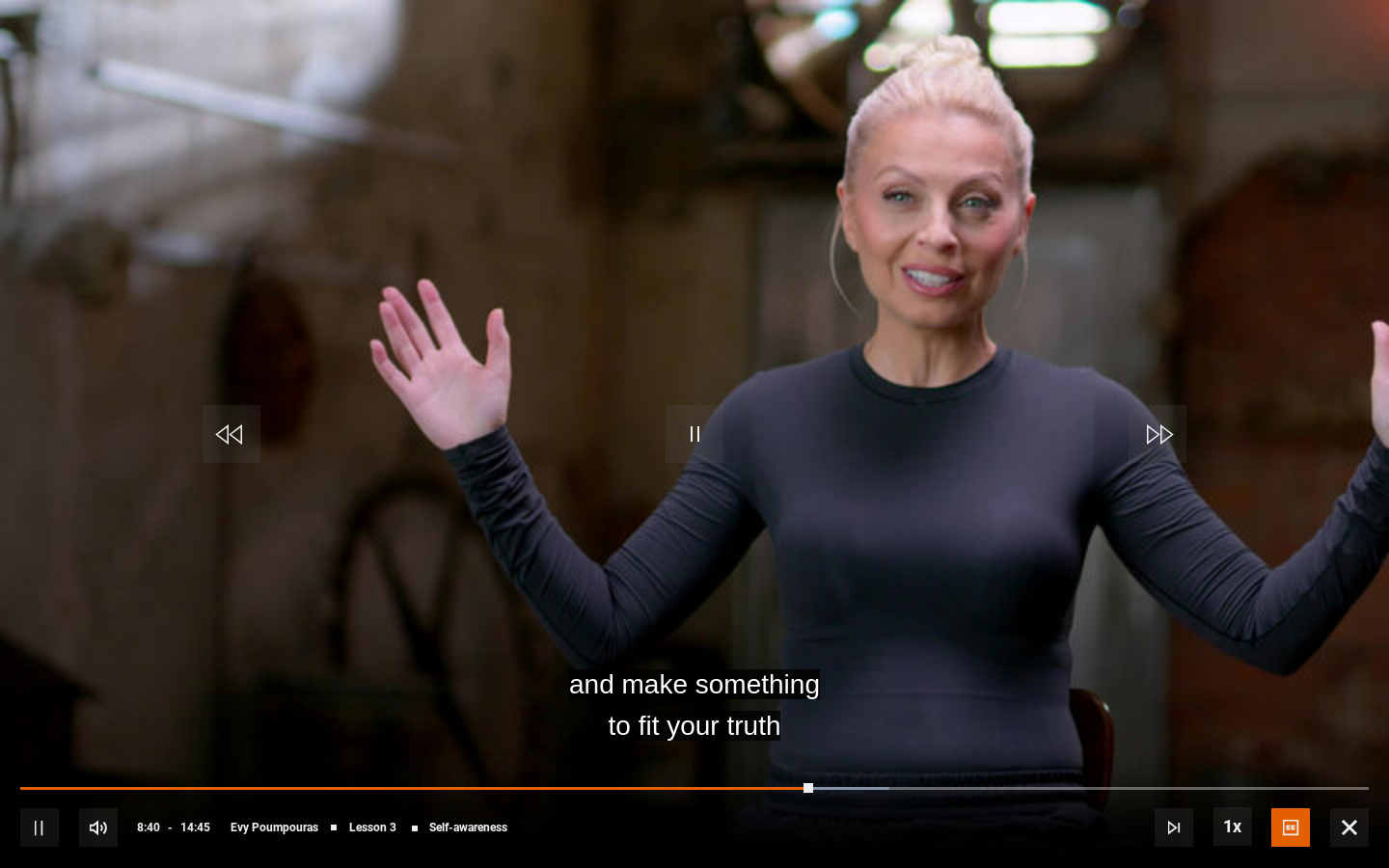 click at bounding box center (694, 434) 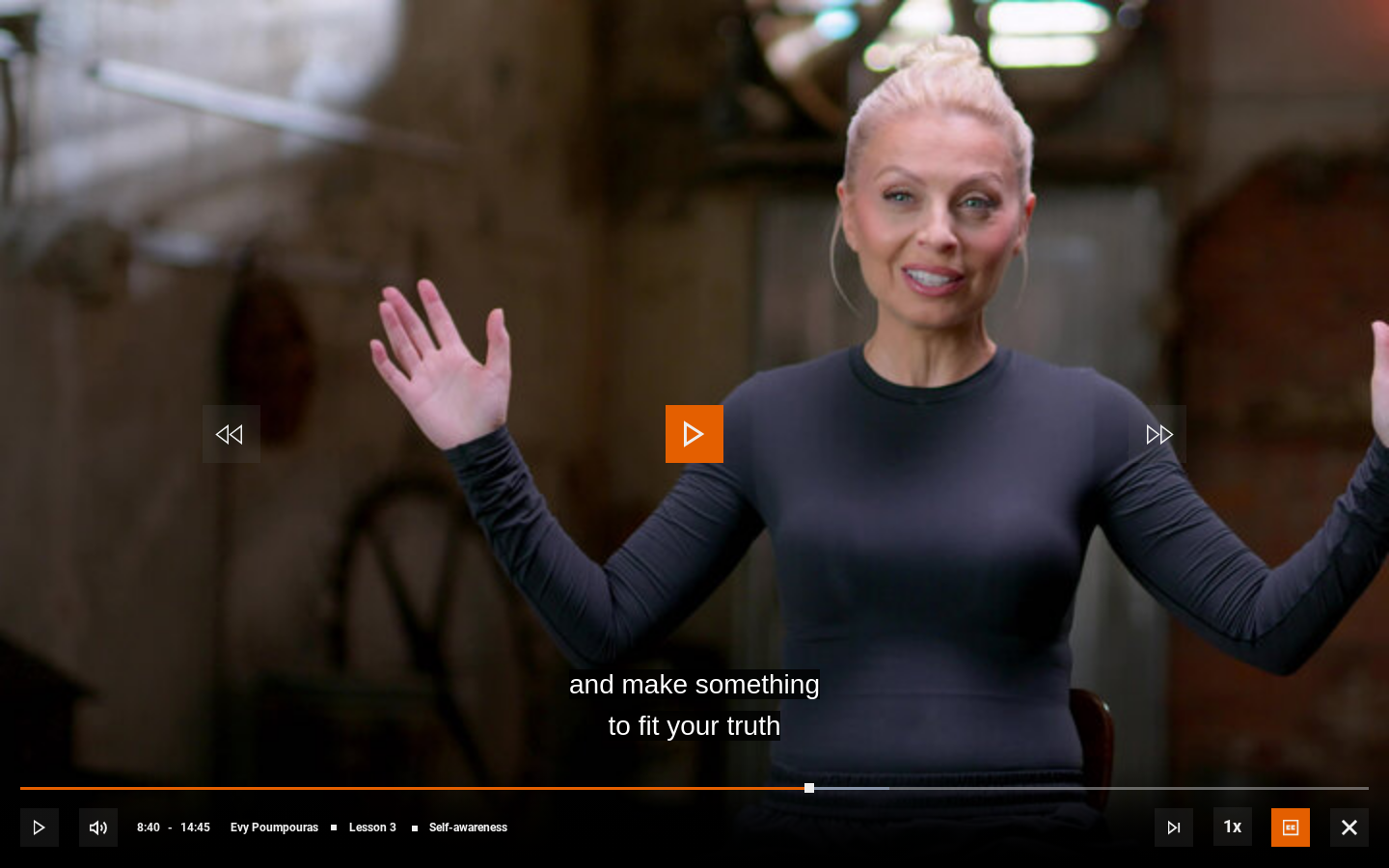 click at bounding box center [694, 434] 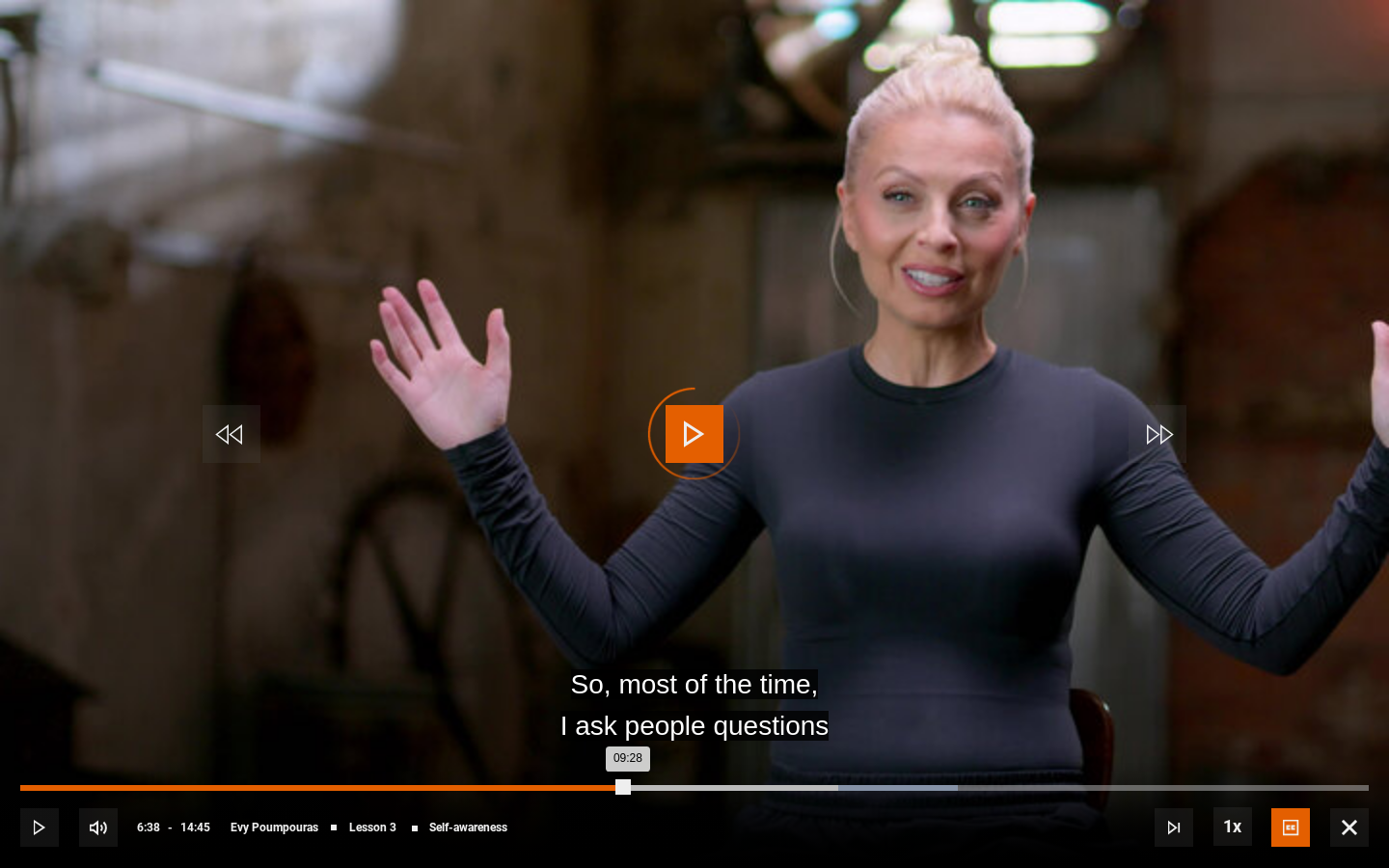 click on "Loaded :  69.55% 06:38 09:28" at bounding box center [694, 788] 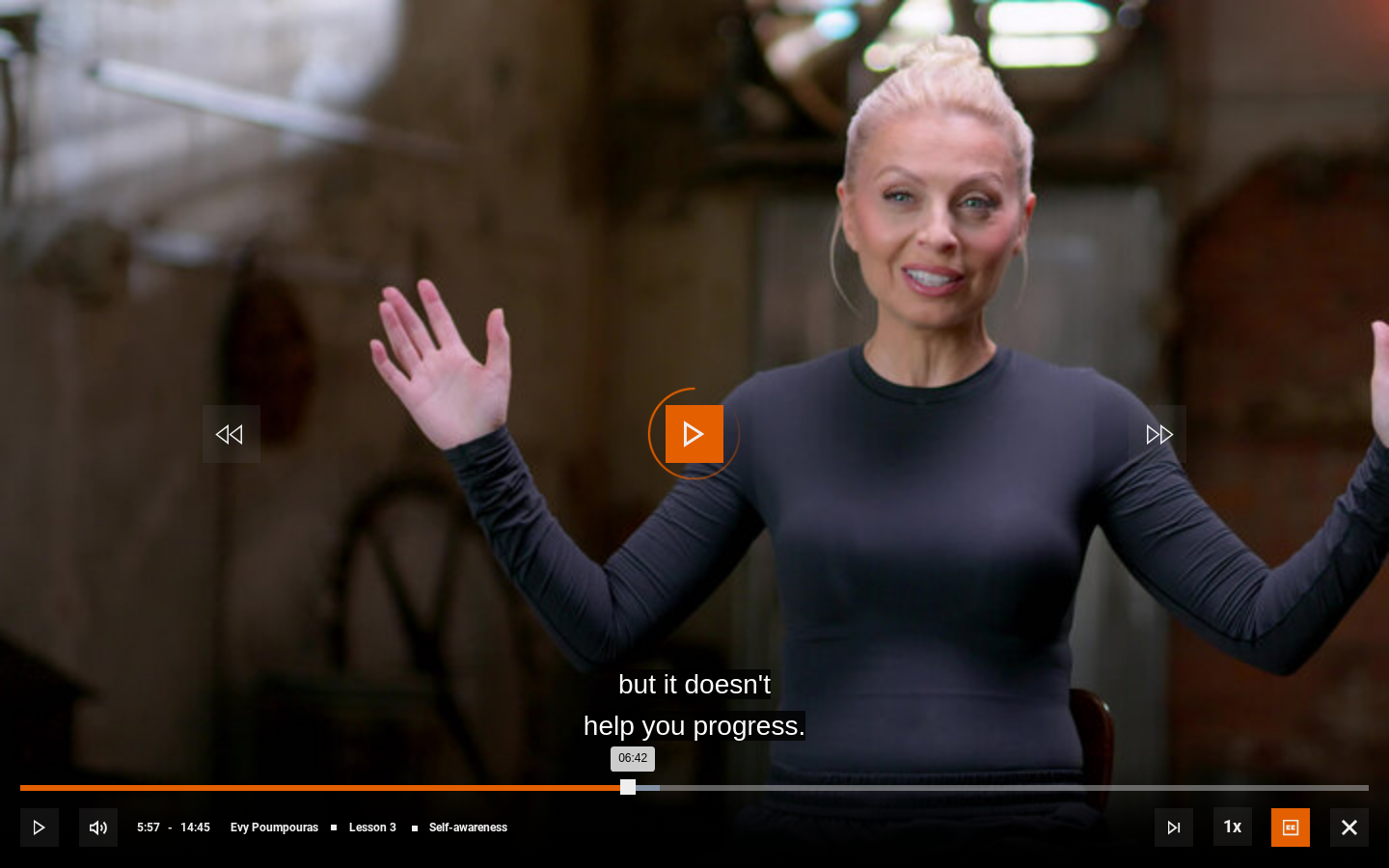 click on "05:57" at bounding box center [566, 788] 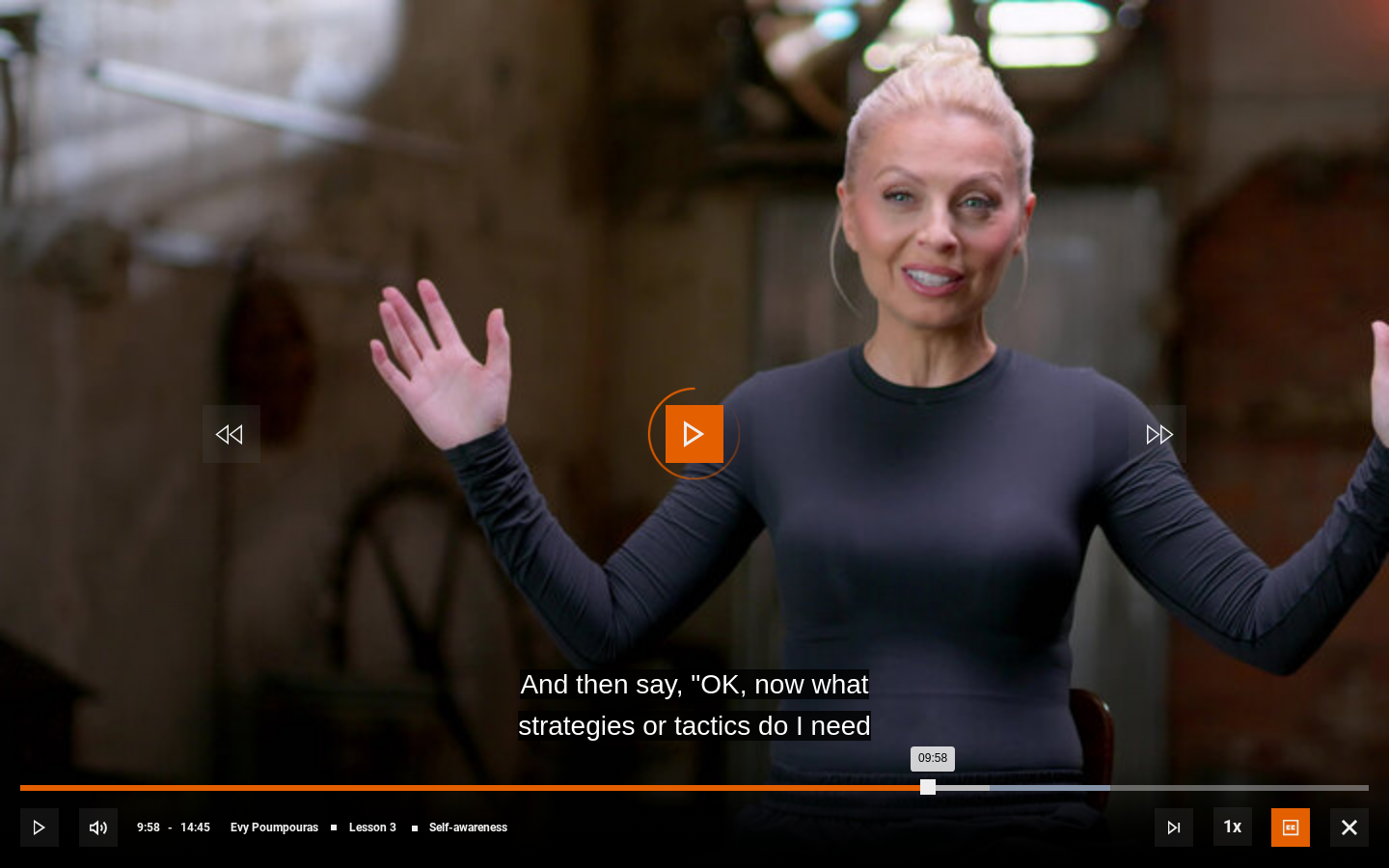 click on "Loaded :  80.81% 09:58 09:58" at bounding box center [694, 788] 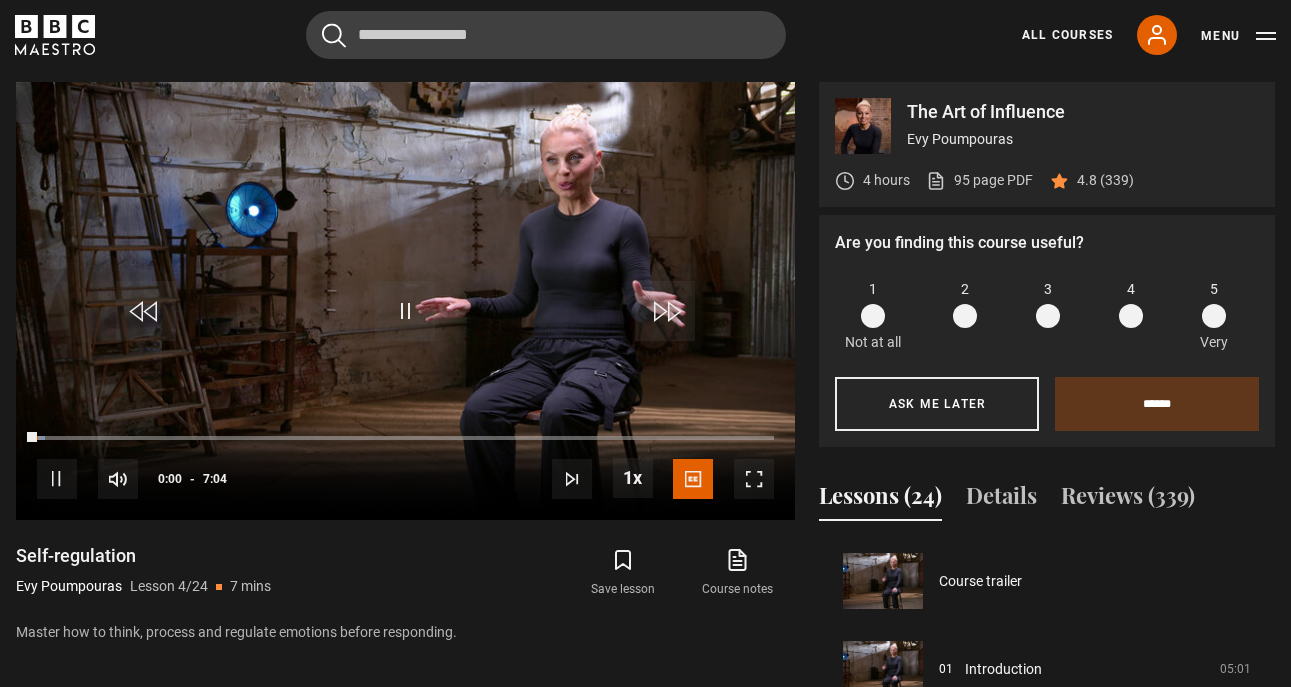 scroll, scrollTop: 826, scrollLeft: 0, axis: vertical 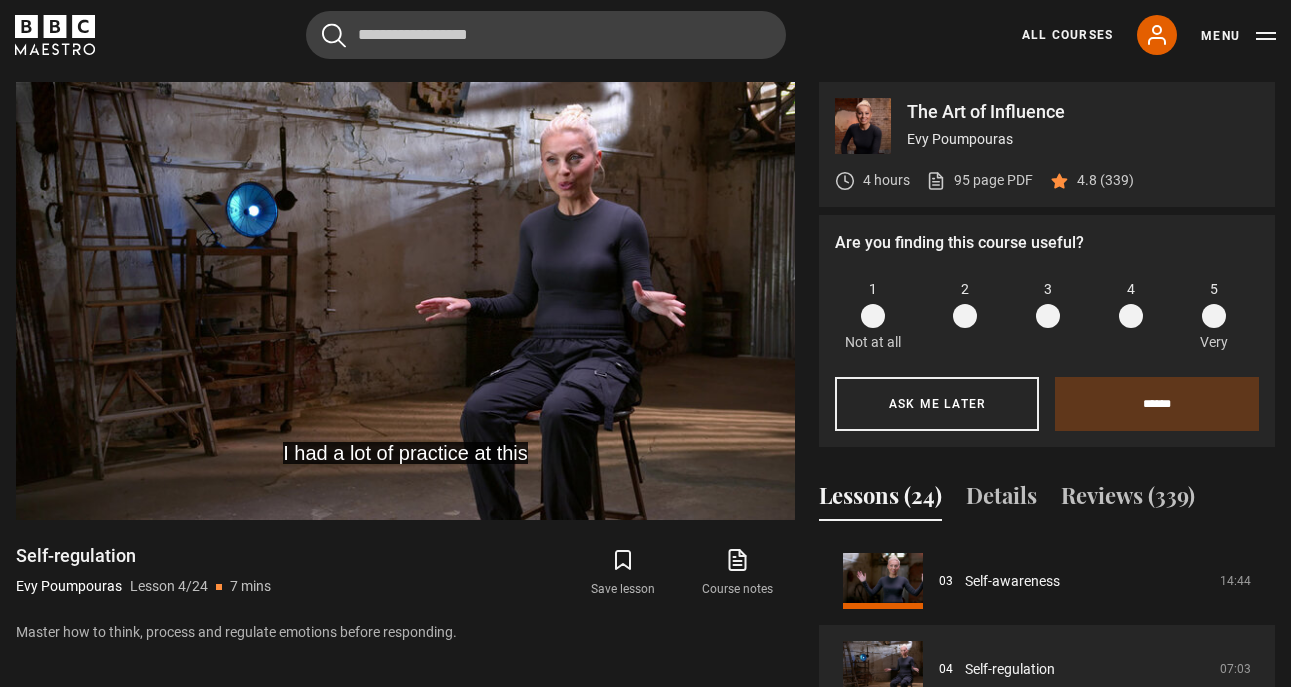 click at bounding box center (1214, 316) 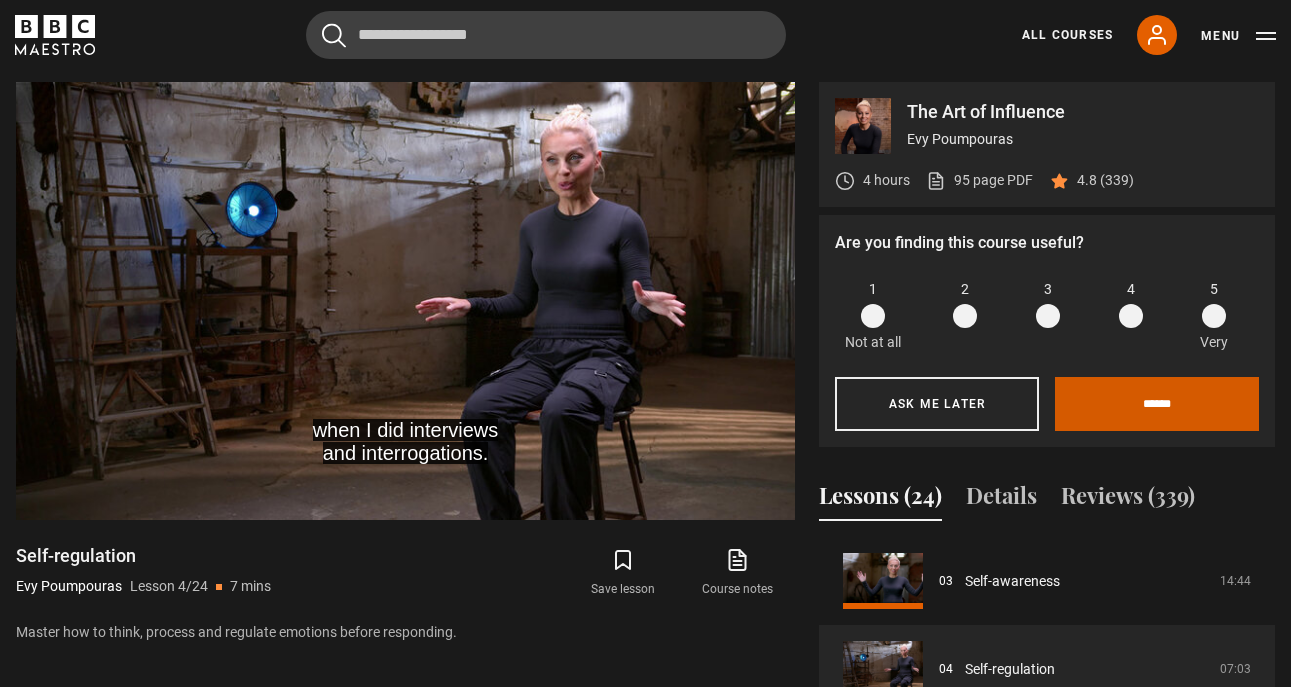 click on "******" at bounding box center (1157, 404) 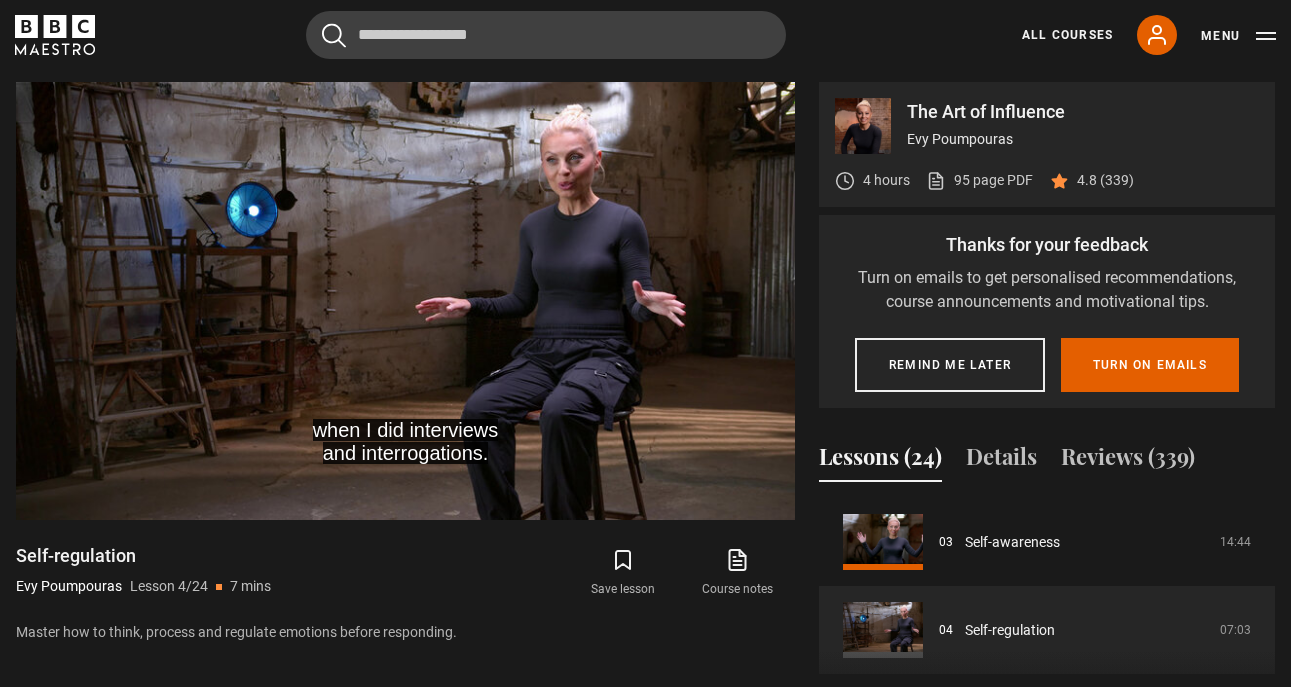 scroll, scrollTop: 889, scrollLeft: 0, axis: vertical 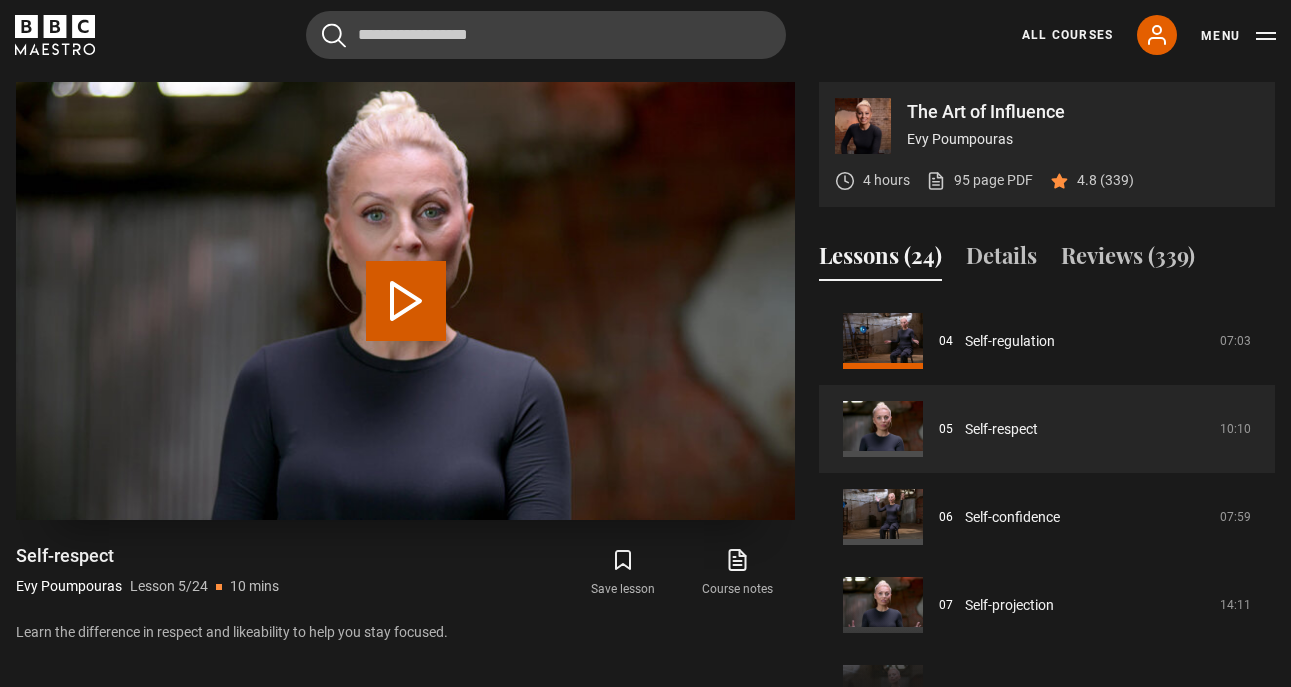 click on "Play Lesson Self-respect" at bounding box center (406, 301) 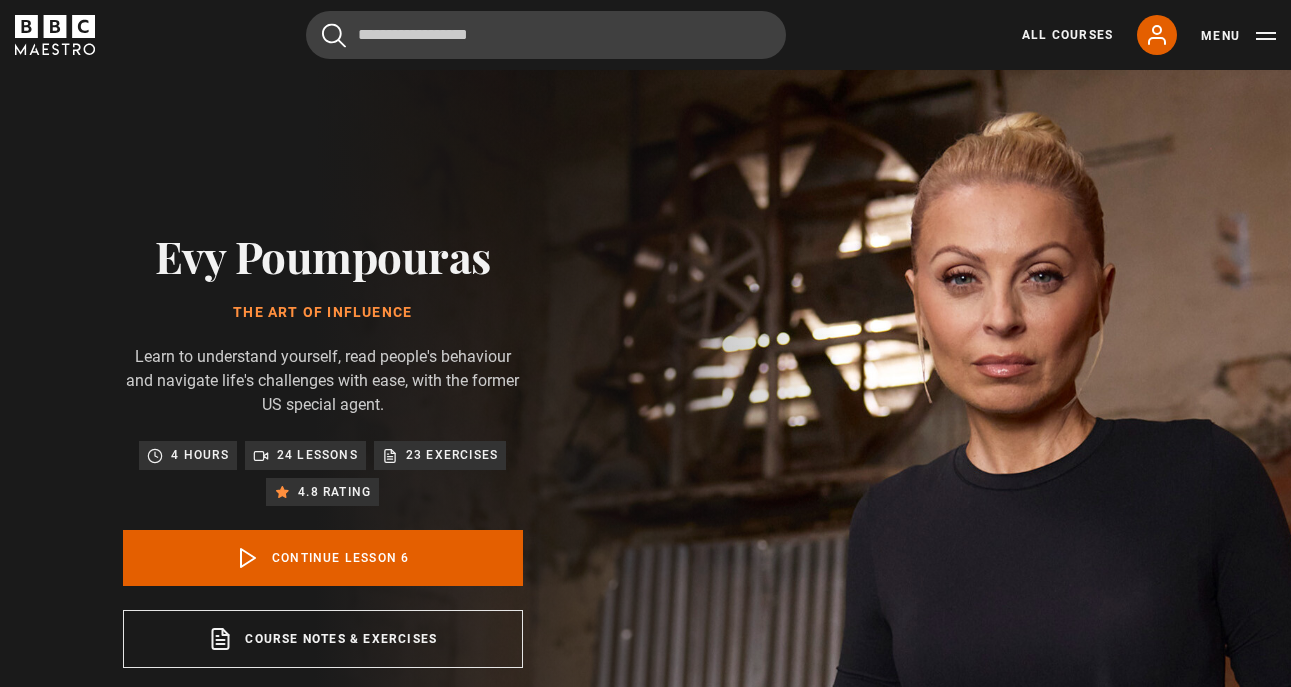 scroll, scrollTop: 826, scrollLeft: 0, axis: vertical 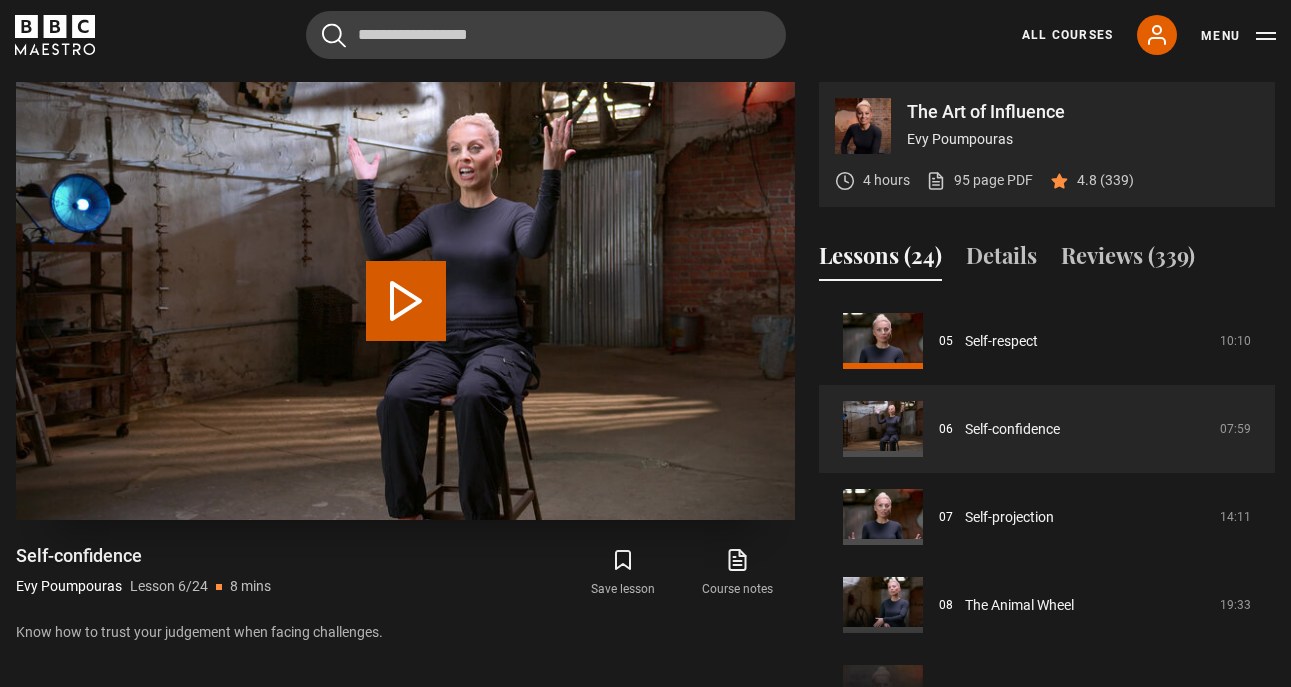 click on "Play Lesson Self-confidence" at bounding box center (406, 301) 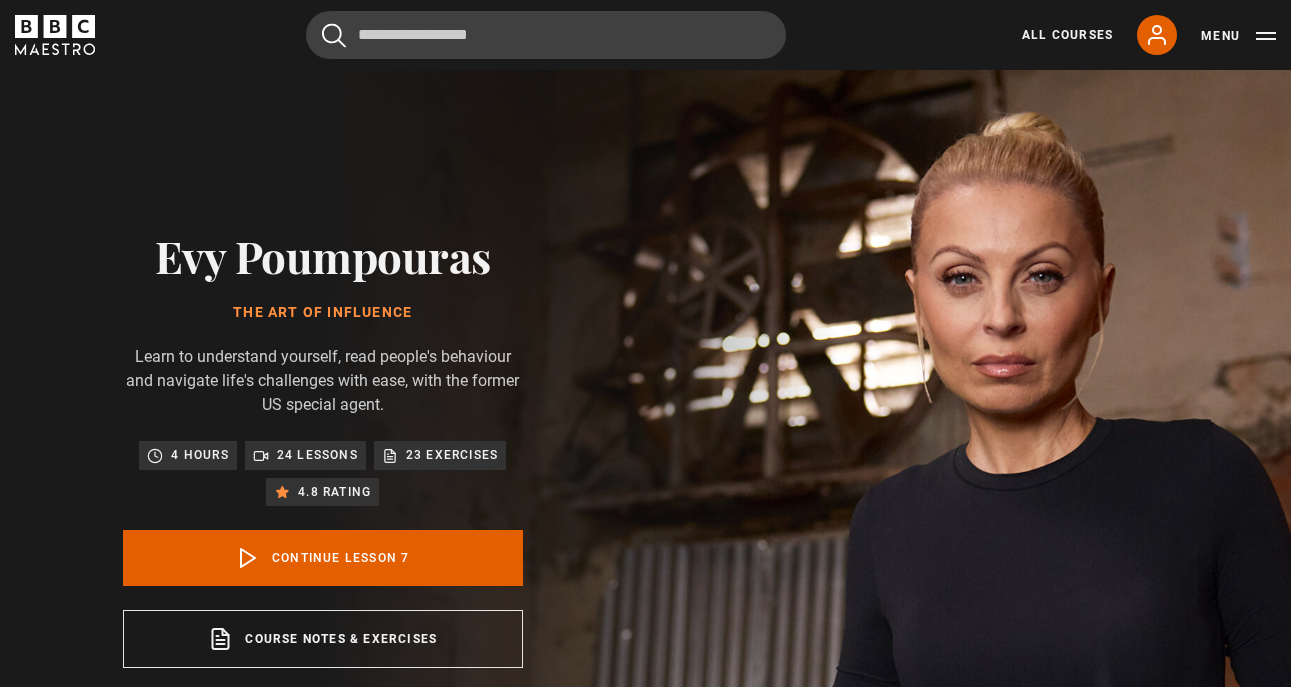 scroll, scrollTop: 826, scrollLeft: 0, axis: vertical 